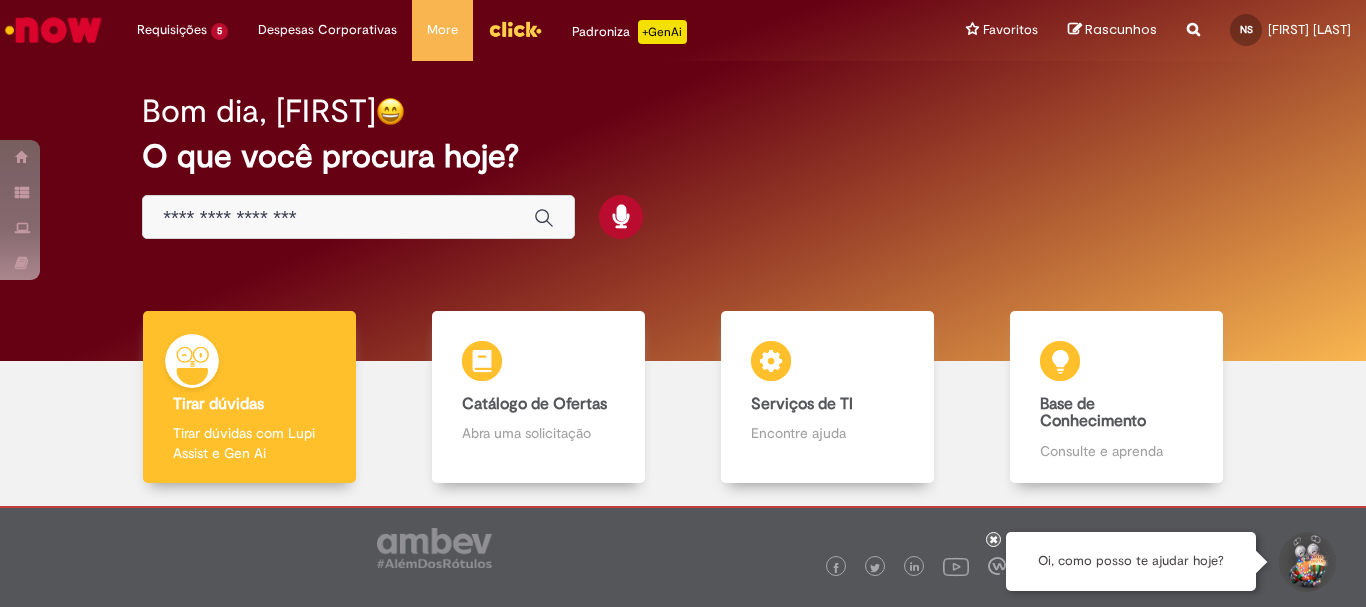 scroll, scrollTop: 0, scrollLeft: 0, axis: both 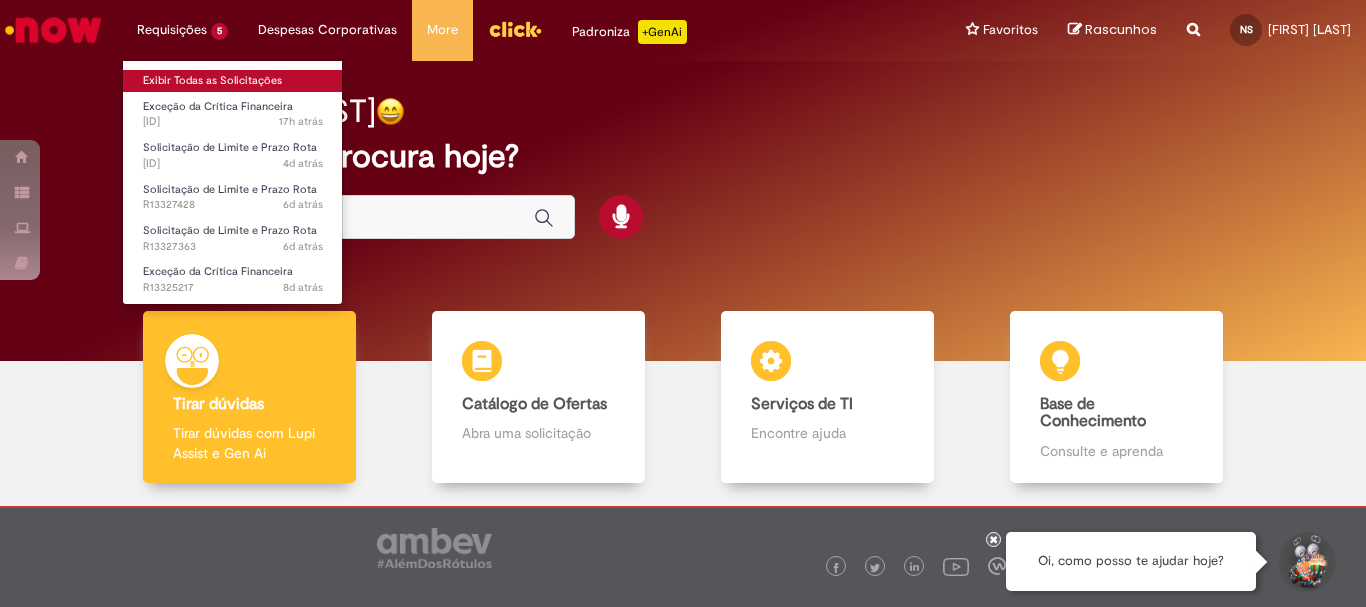 click on "Exibir Todas as Solicitações" at bounding box center (233, 81) 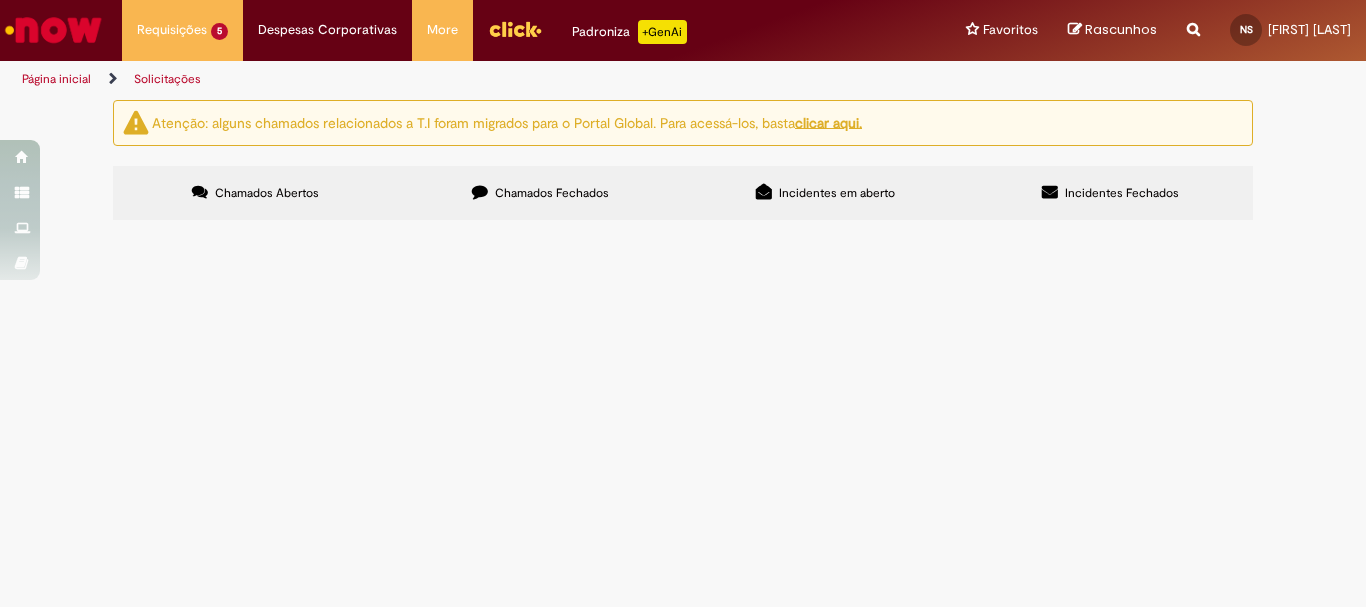 click on "Chamados Fechados" at bounding box center (540, 193) 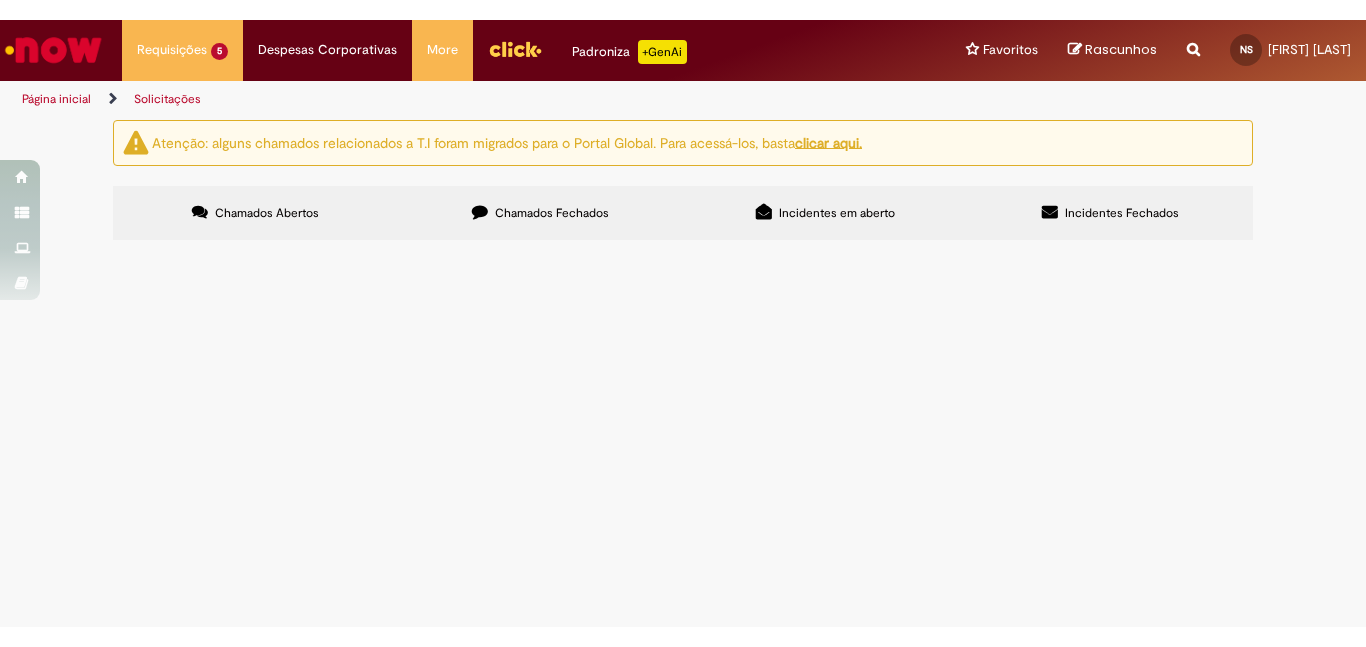 scroll, scrollTop: 864, scrollLeft: 0, axis: vertical 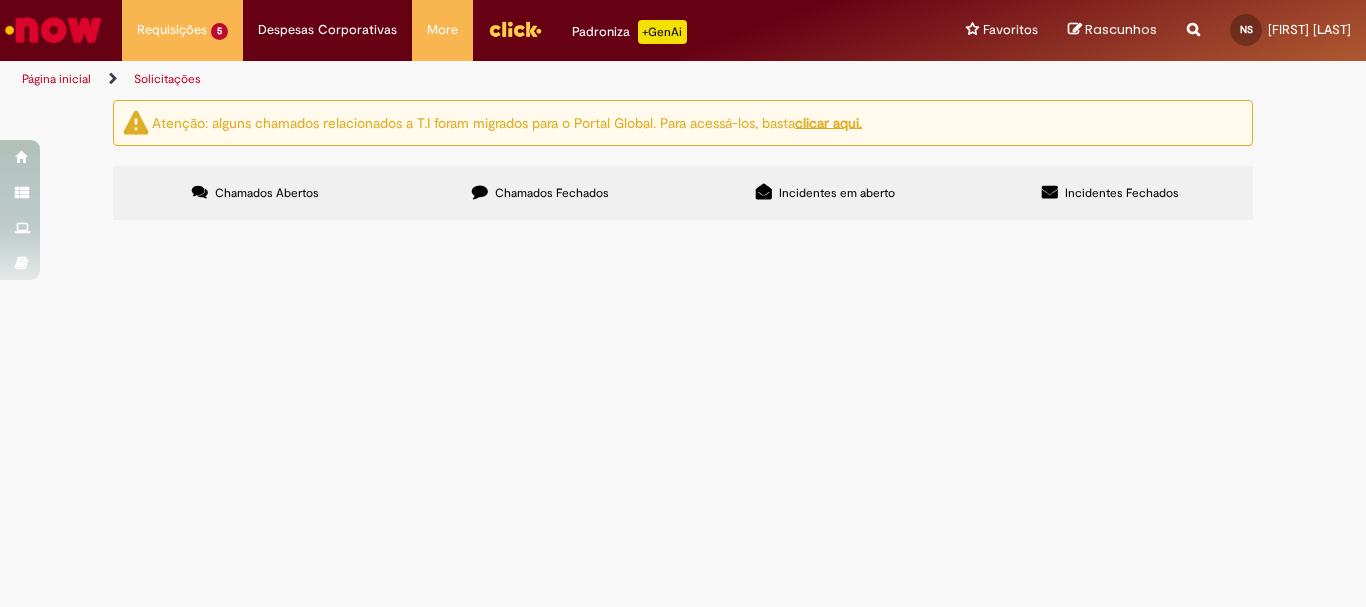 click on "3" at bounding box center (0, 0) 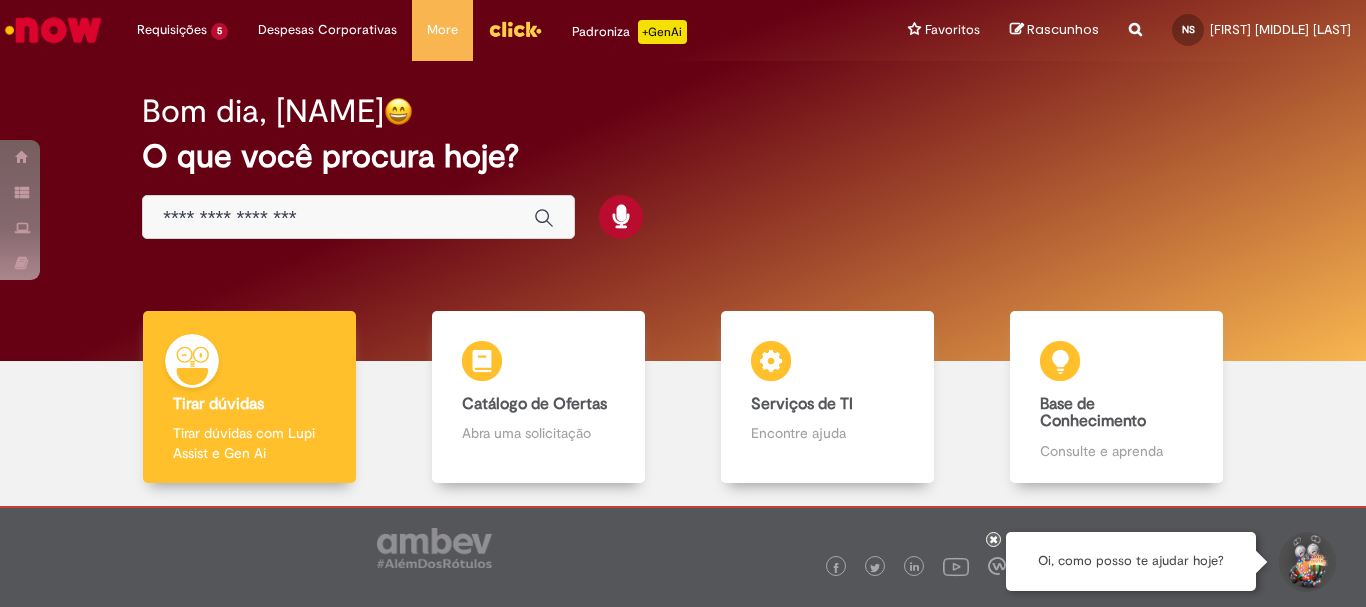 scroll, scrollTop: 0, scrollLeft: 0, axis: both 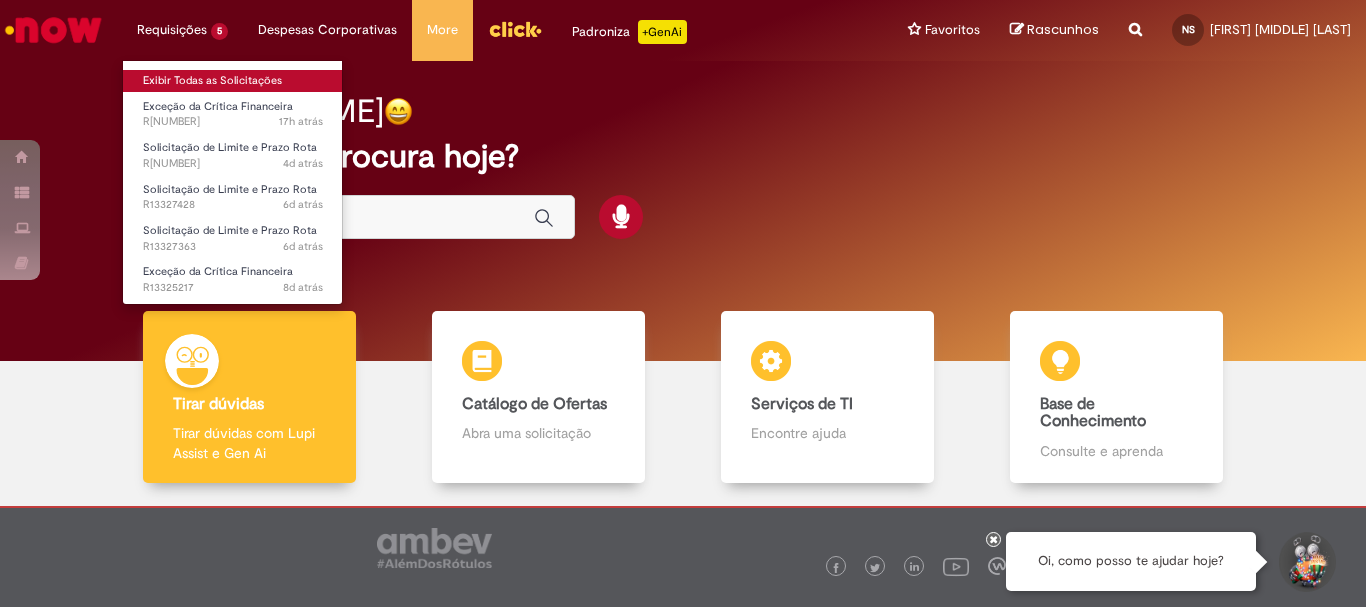 click on "Exibir Todas as Solicitações" at bounding box center [233, 81] 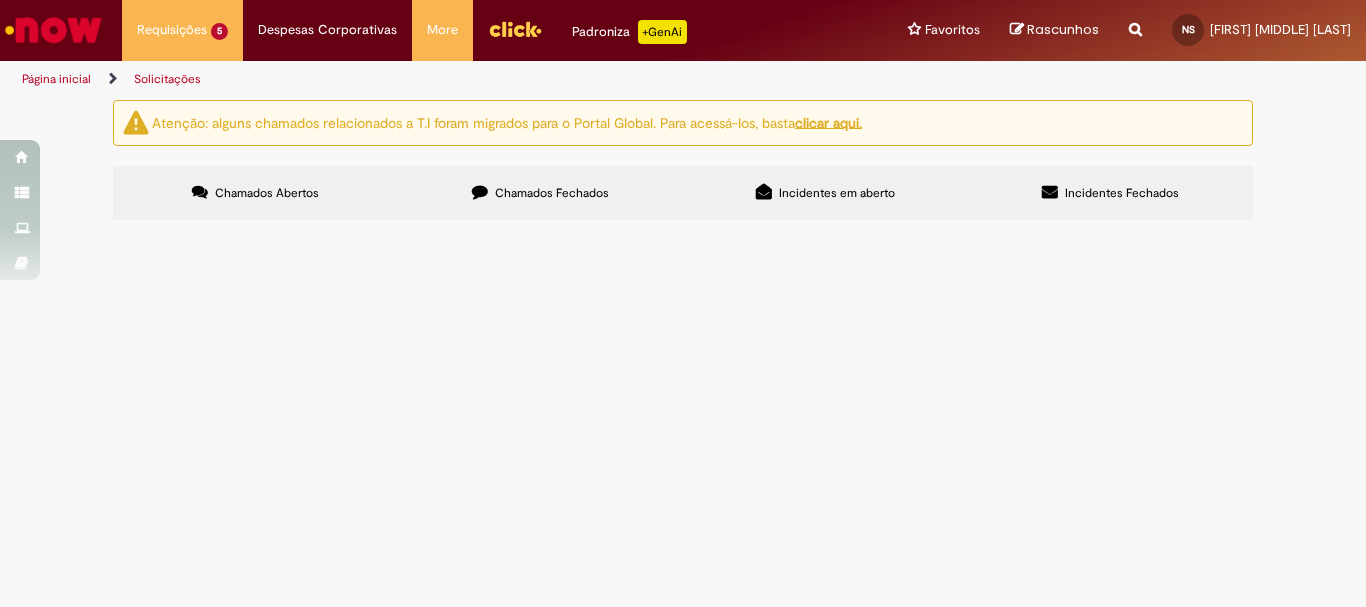 click at bounding box center [0, 0] 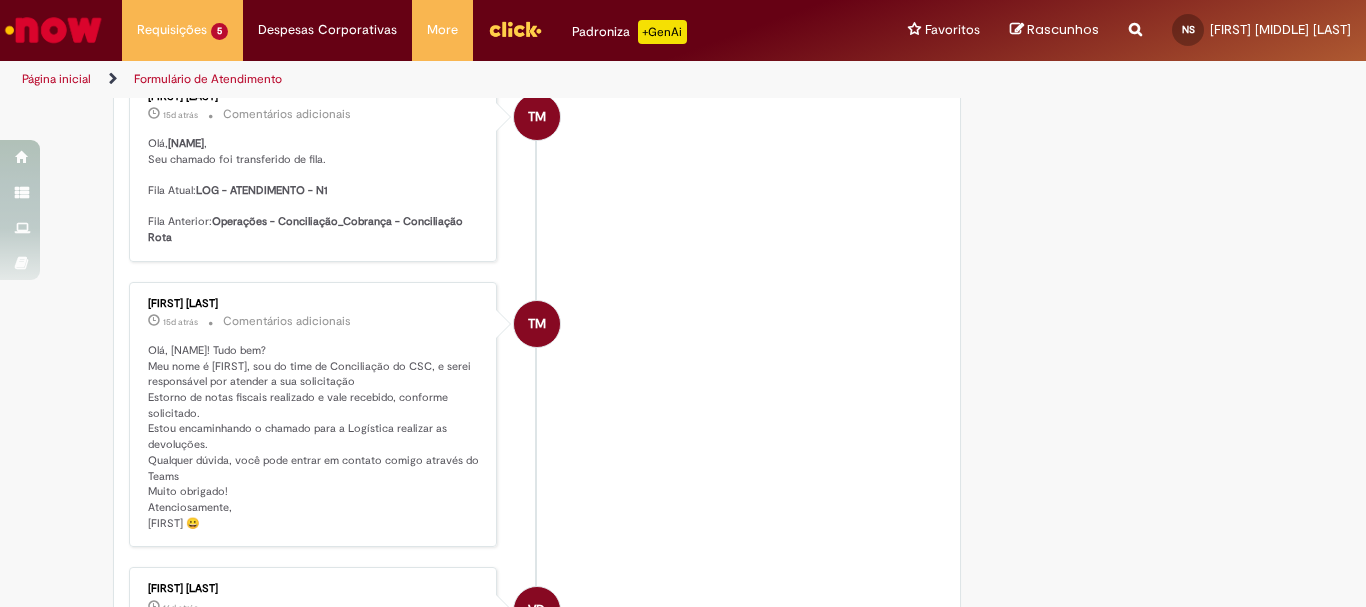 scroll, scrollTop: 1267, scrollLeft: 0, axis: vertical 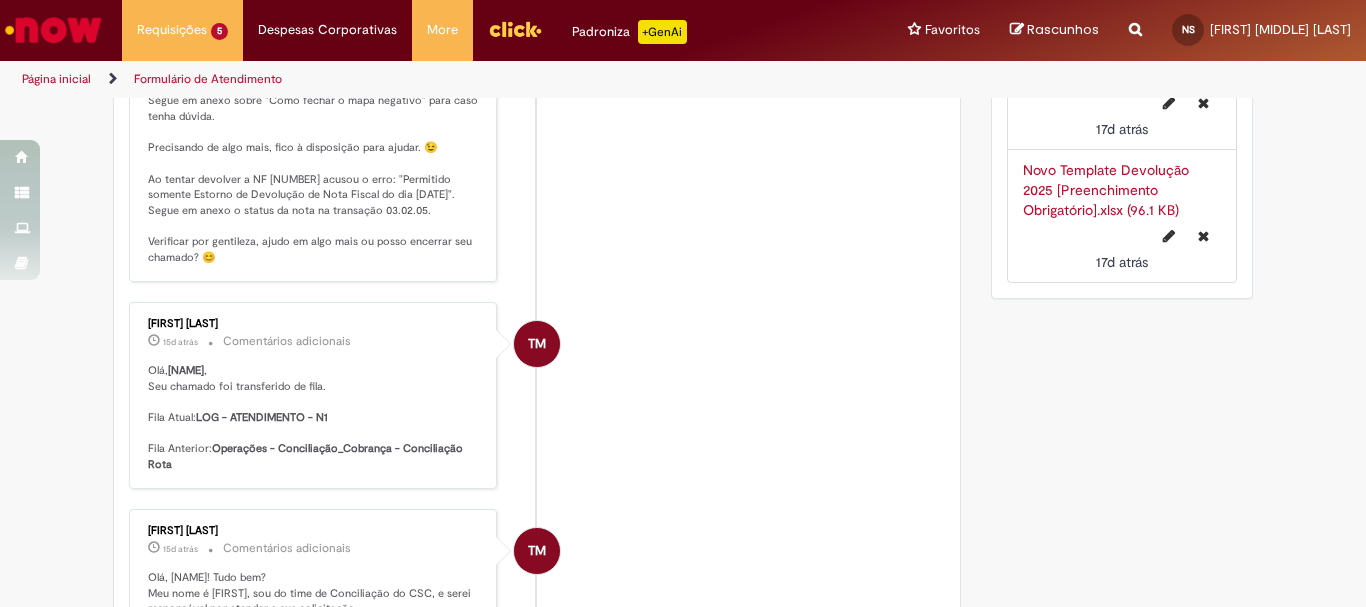click on "Verificar Código de Barras
Aguardando Aprovação
Aguardando atendimento
Expirado
Validação
Concluído
Solicitação Devolução Nota Fiscal Atualizada Promax
Enviar
S
Sistema
5d atrás 5 dias atrás     Comentários adicionais
Solicitação encerrada por falta de interatividade do solicitante.
VD" at bounding box center [683, 721] 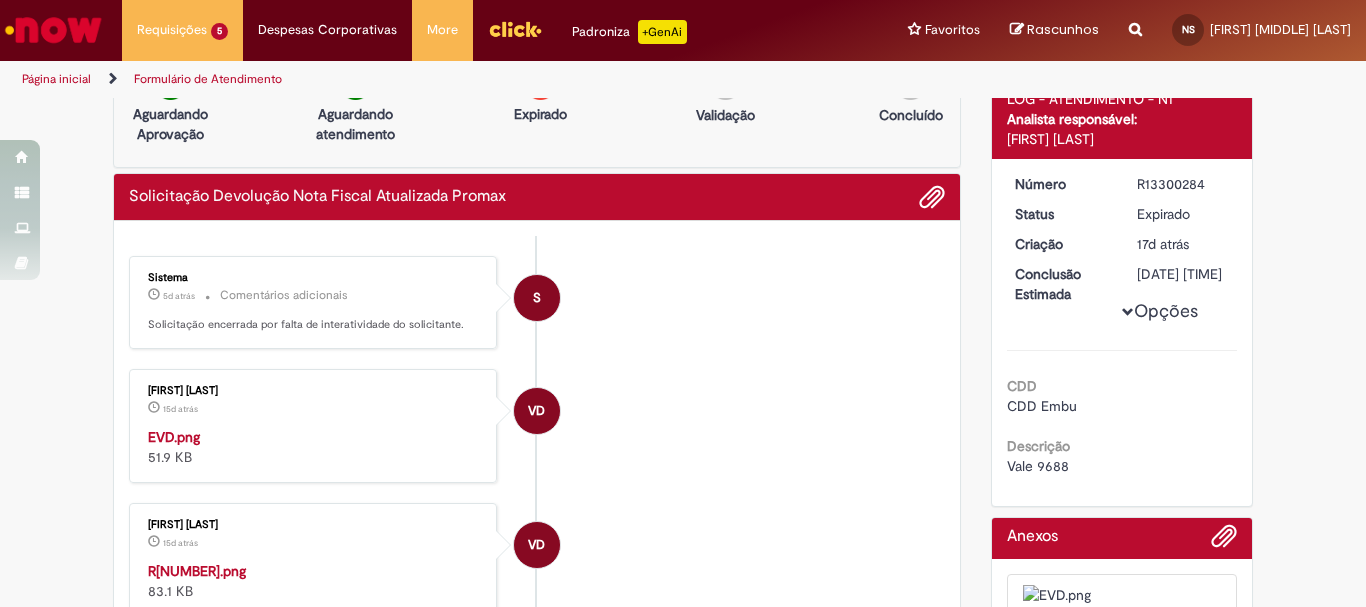scroll, scrollTop: 0, scrollLeft: 0, axis: both 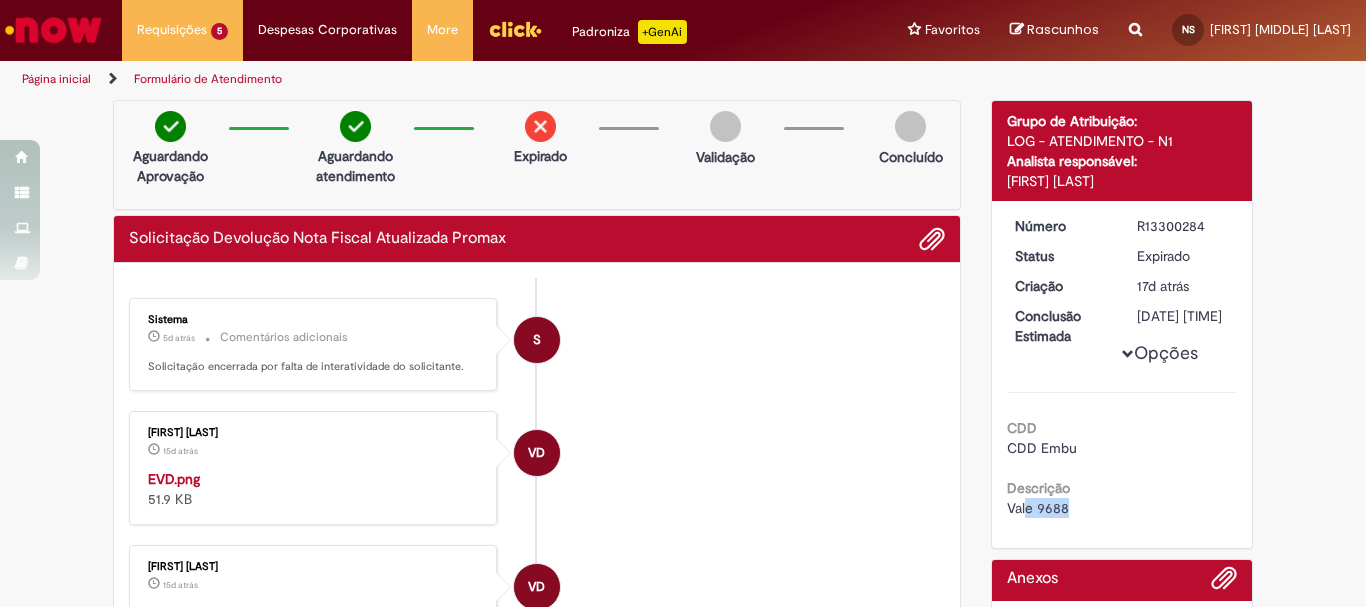 drag, startPoint x: 1072, startPoint y: 527, endPoint x: 1005, endPoint y: 531, distance: 67.11929 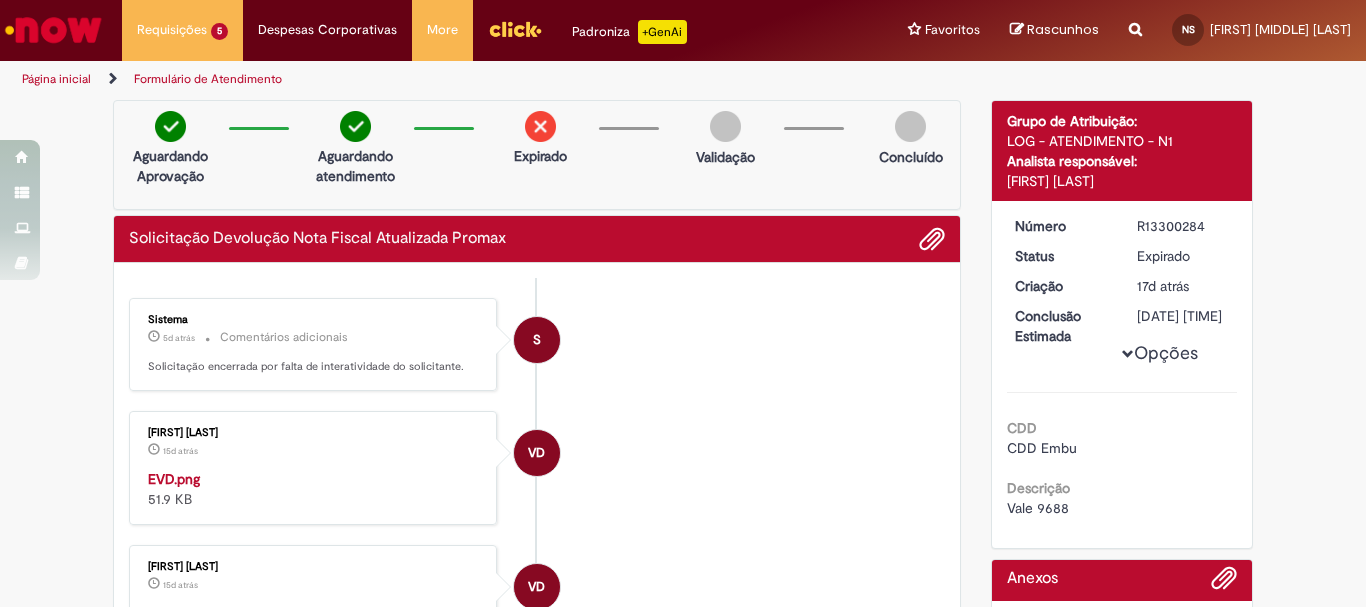 click on "Verificar Código de Barras
Aguardando Aprovação
Aguardando atendimento
Expirado
Validação
Concluído
Solicitação Devolução Nota Fiscal Atualizada Promax
Enviar
S
Sistema
5d atrás 5 dias atrás     Comentários adicionais
Solicitação encerrada por falta de interatividade do solicitante.
VD" at bounding box center [683, 1753] 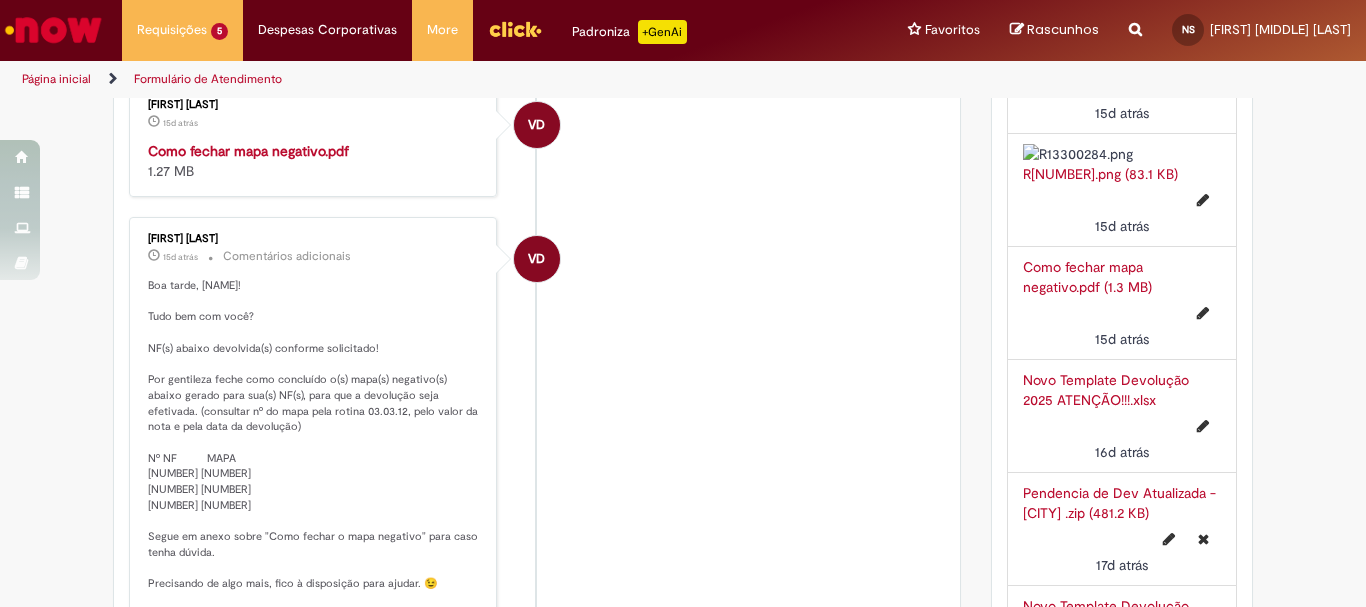 scroll, scrollTop: 646, scrollLeft: 0, axis: vertical 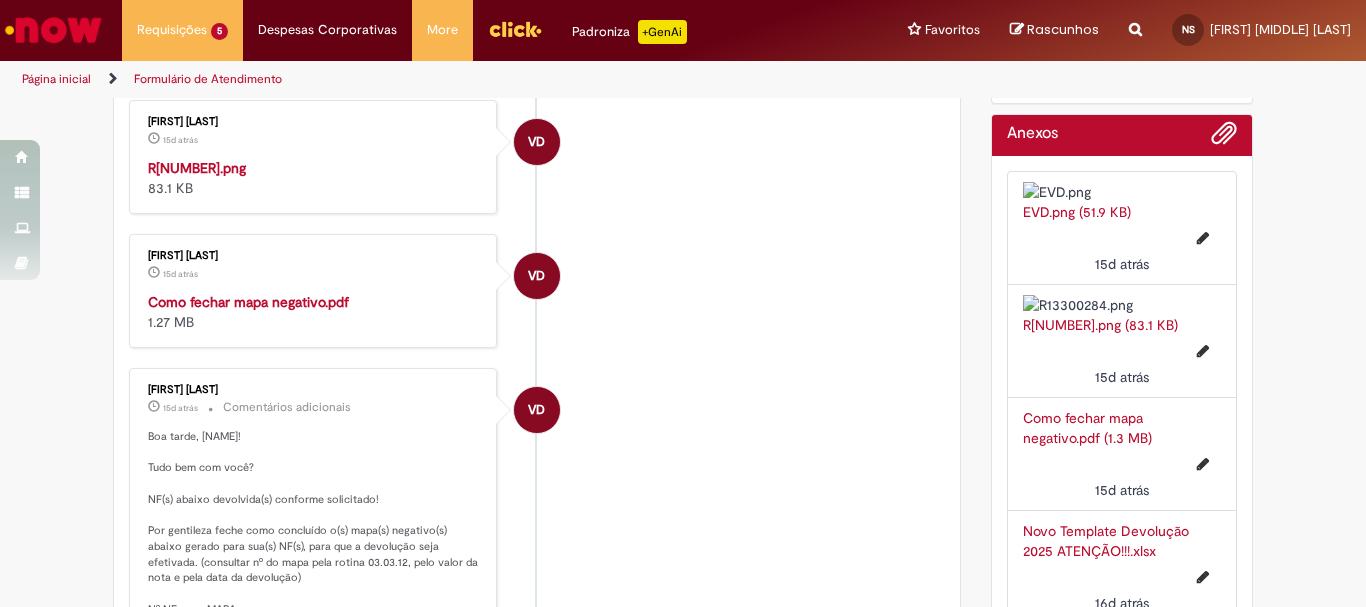 click on "Detalhes do tíquete
Grupo de Atribuição:
LOG - ATENDIMENTO - N1
Analista responsável:
[FIRST] [LAST]
Número
R[NUMBER]
Status
Expirado
Criação
17d atrás 17 dias atrás
Conclusão Estimada
[DATE] [TIME]
Opções
CDD
CDD [CITY]
Descrição
Vale [NUMBER]
Anexos
Soltar arquivos aqui
EVD.png (51.9 KB) 15d atrás 15 dias atrás R[NUMBER].png (83.1 KB) 15d atrás 15 dias atrás Como fechar mapa negativo.pdf (1.3 MB) 15d atrás 15 dias atrás Novo Template Devolução 2025 ATENÇÃO!!!.xlsx (95.9 KB) 16d atrás 16 dias atrás 17d atrás 17 dias atrás" at bounding box center [1122, 275] 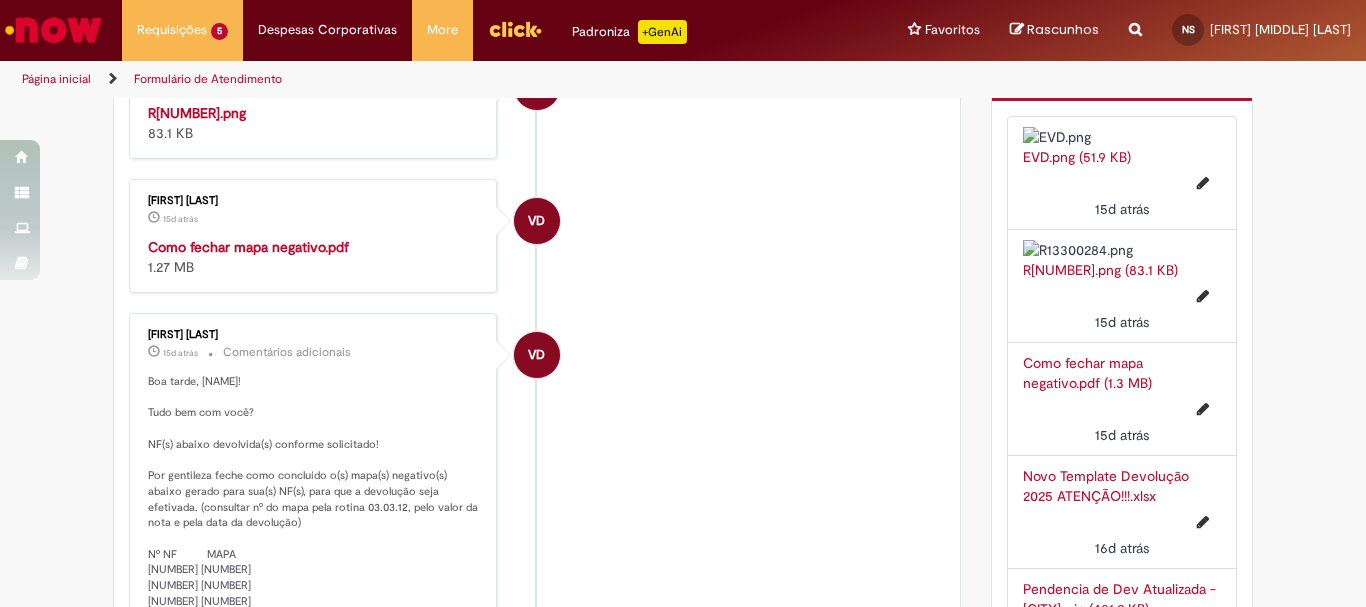 scroll, scrollTop: 0, scrollLeft: 0, axis: both 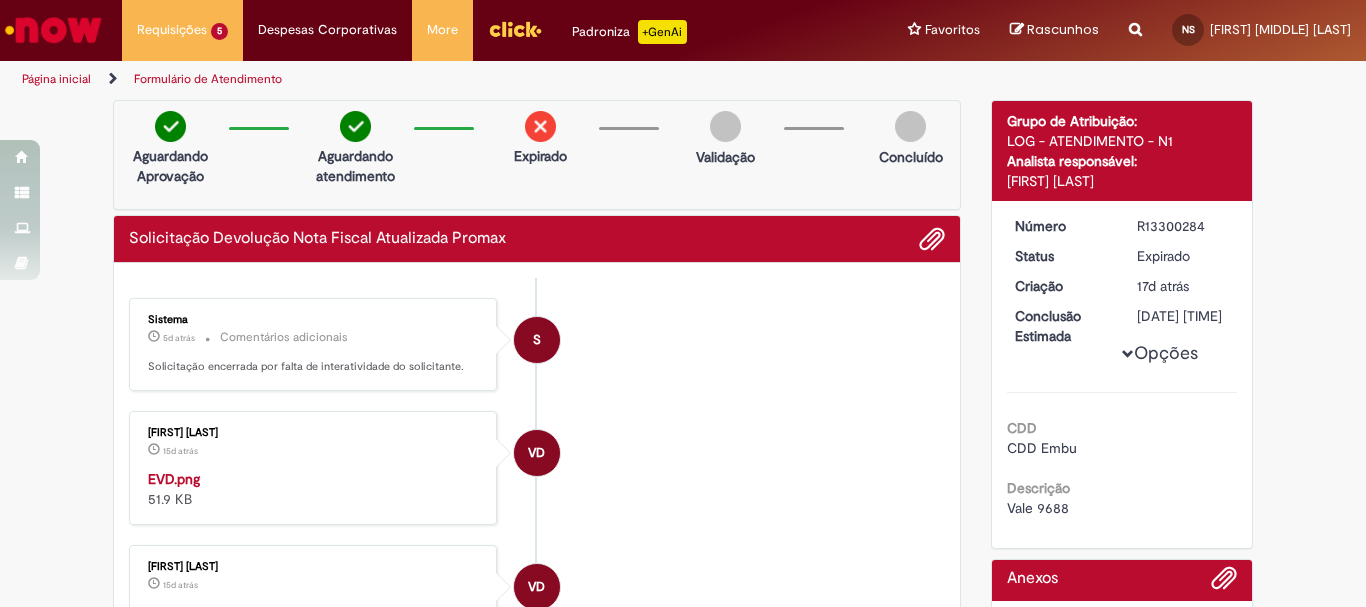 click on "[FIRST] [LAST]
15d atrás 15 dias atrás
EVD.png  51.9 KB" at bounding box center (313, 468) 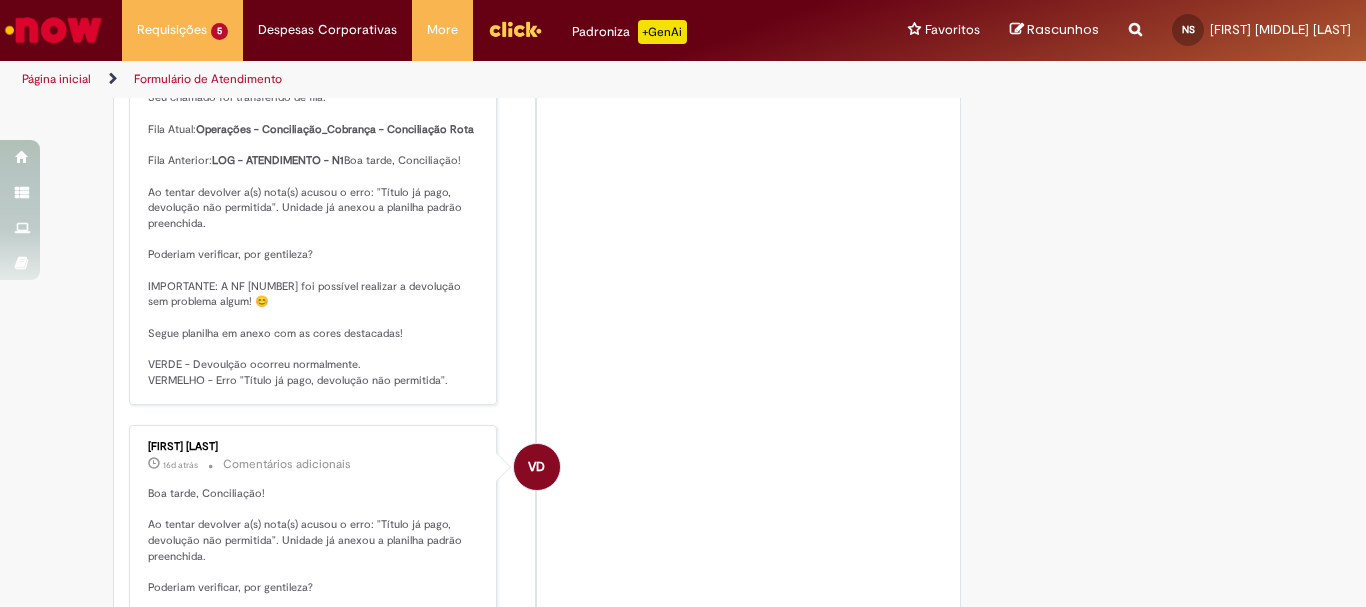 scroll, scrollTop: 1956, scrollLeft: 0, axis: vertical 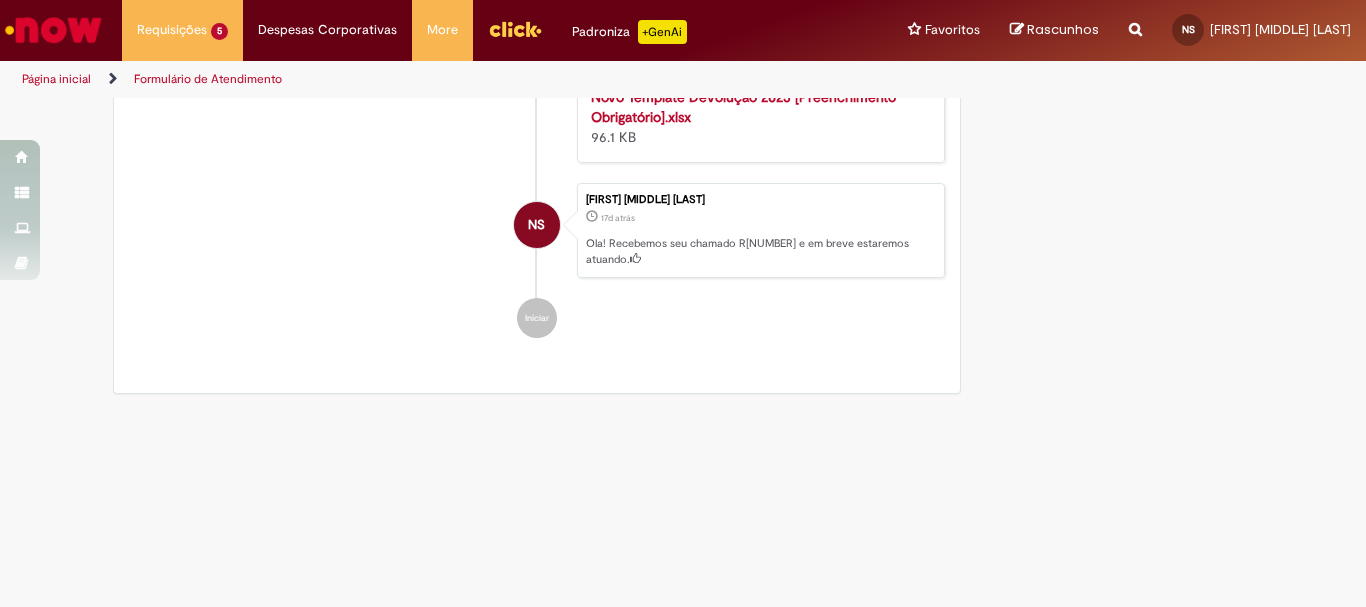 click on "Novo Template Devolução 2025 [Preenchimento Obrigatório].xlsx" at bounding box center [743, 107] 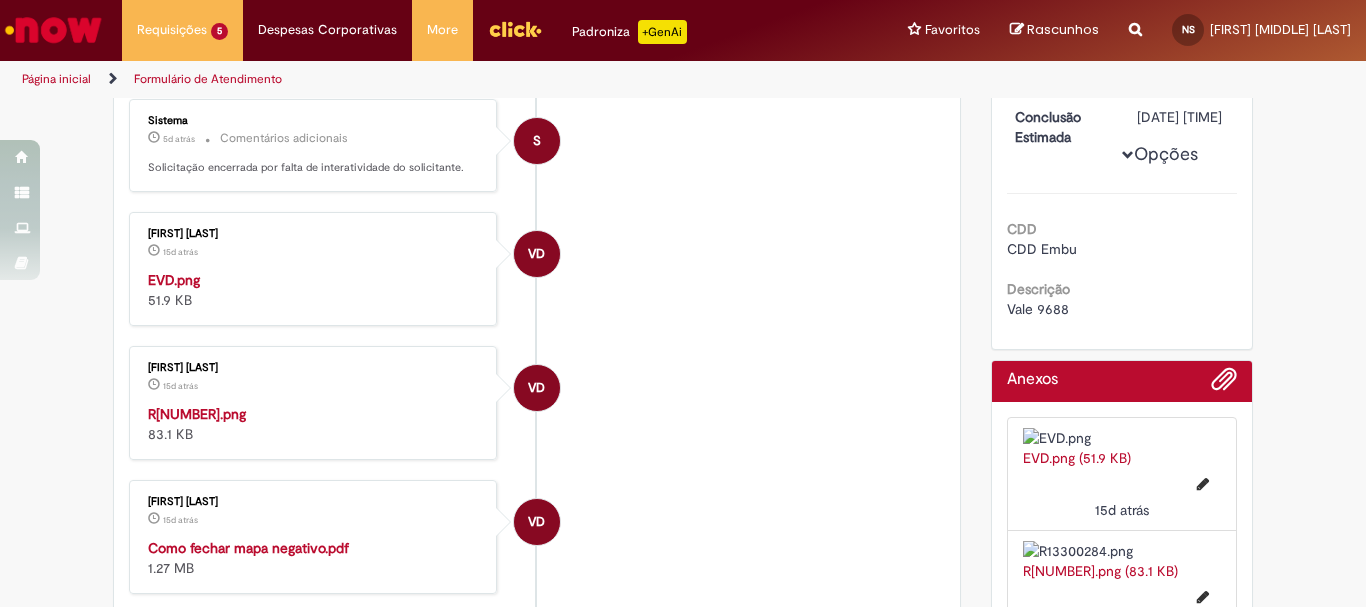 scroll, scrollTop: 190, scrollLeft: 0, axis: vertical 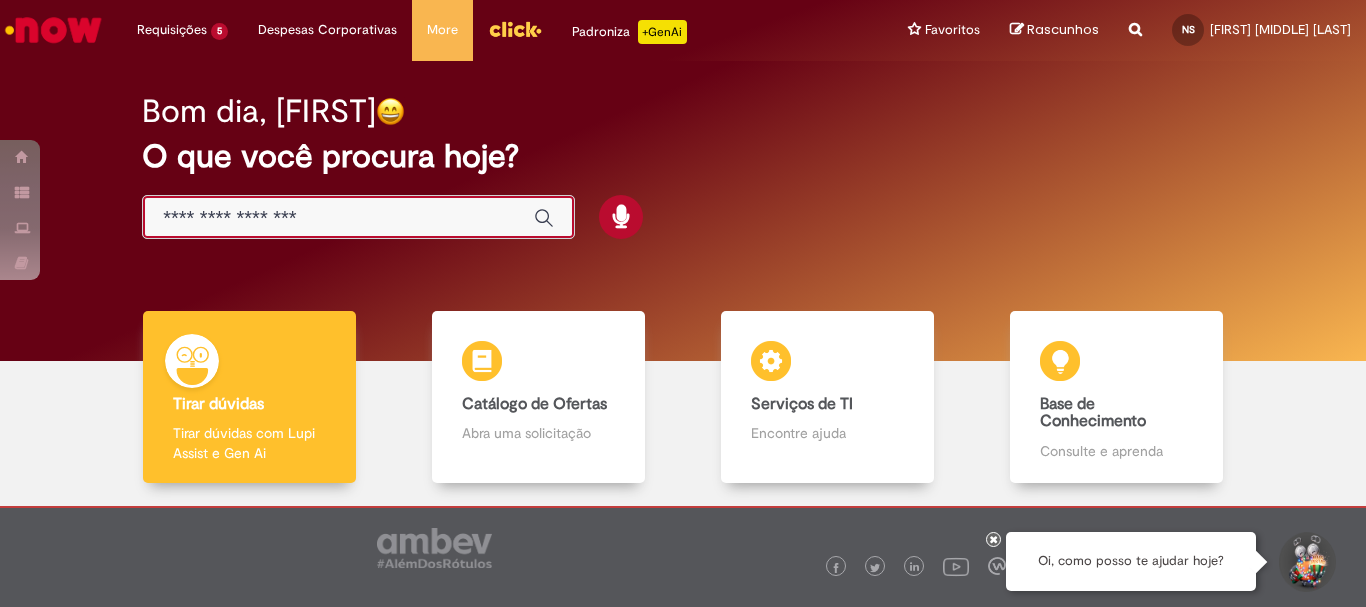 click at bounding box center [338, 218] 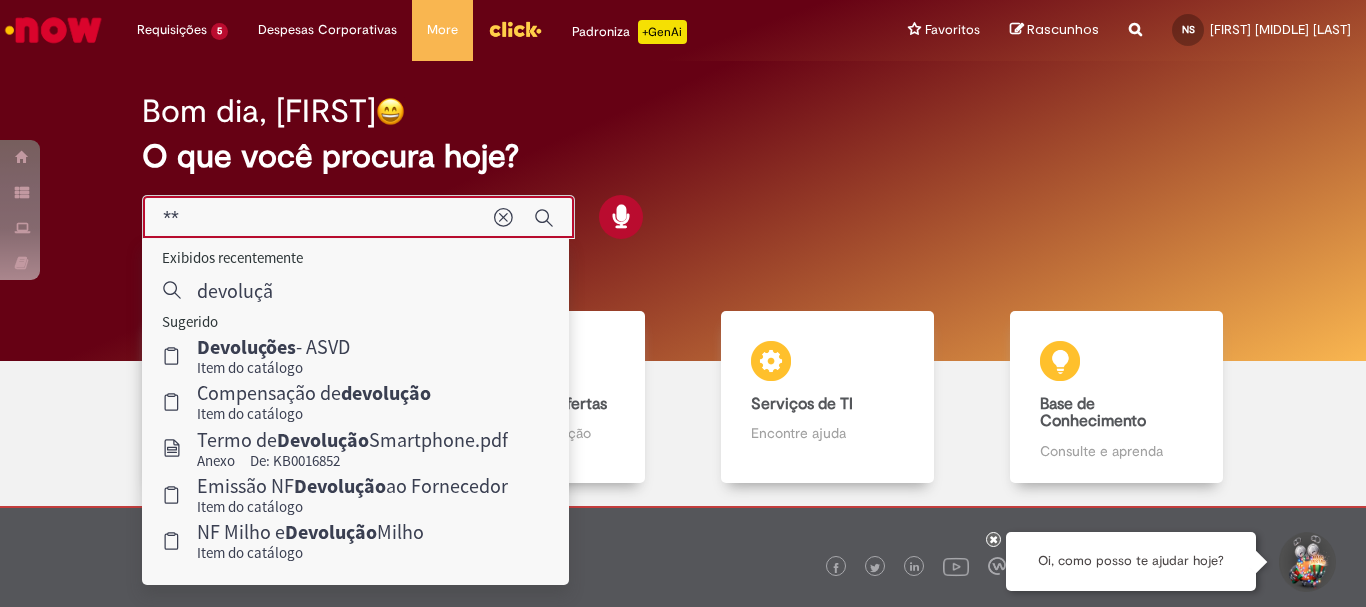type on "*" 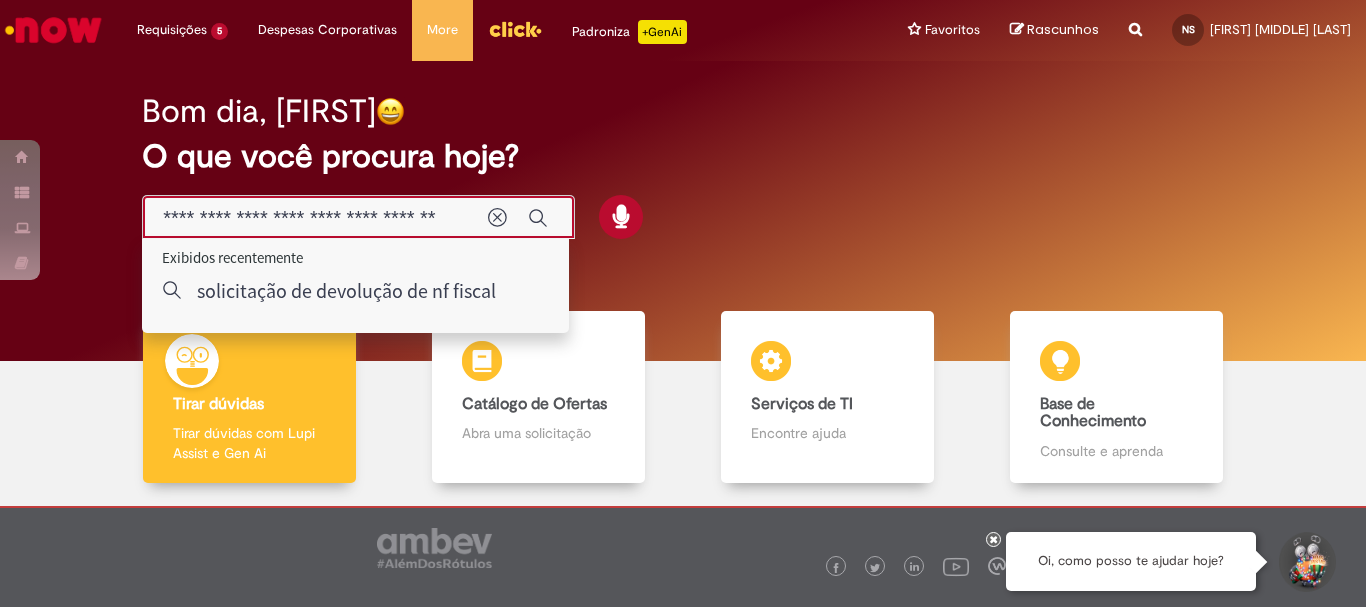scroll, scrollTop: 0, scrollLeft: 14, axis: horizontal 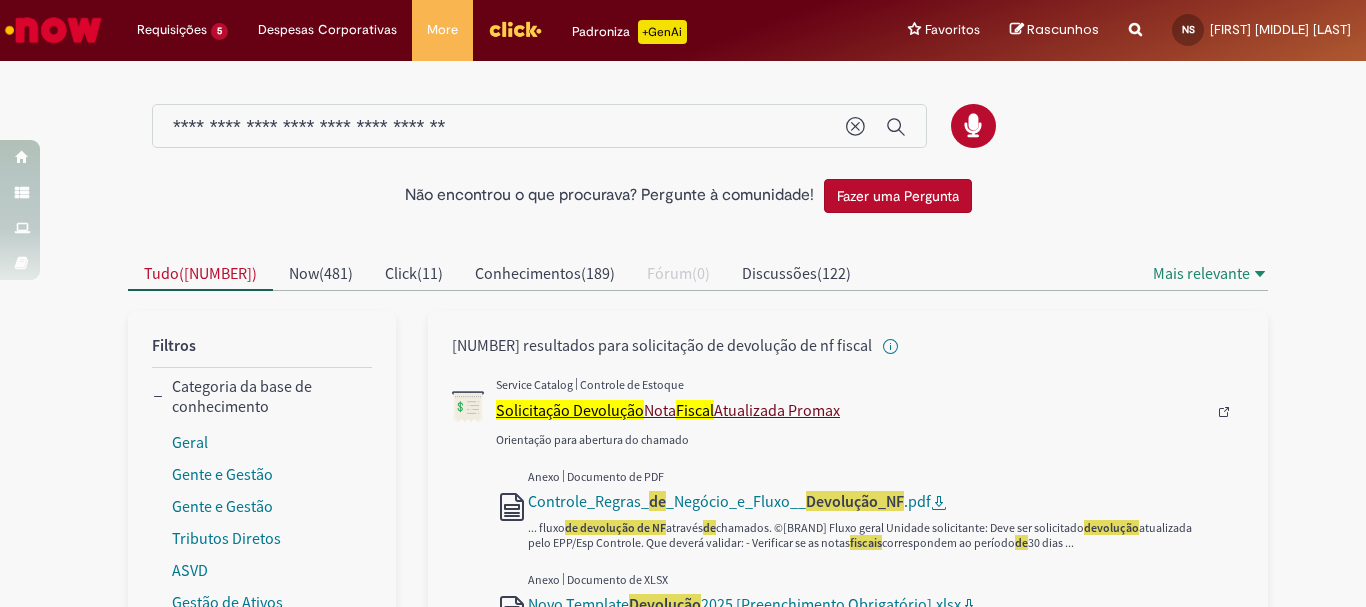click on "Solicitação Devolução  Nota  Fiscal  Atualizada Promax" at bounding box center (851, 410) 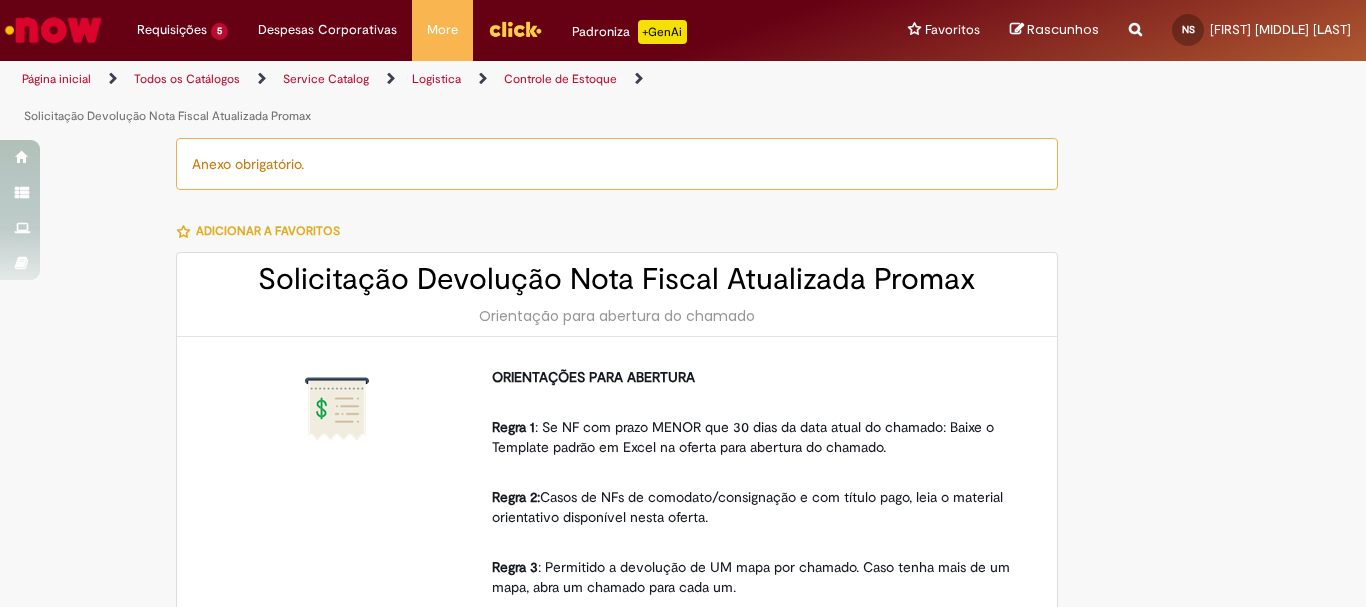 type on "********" 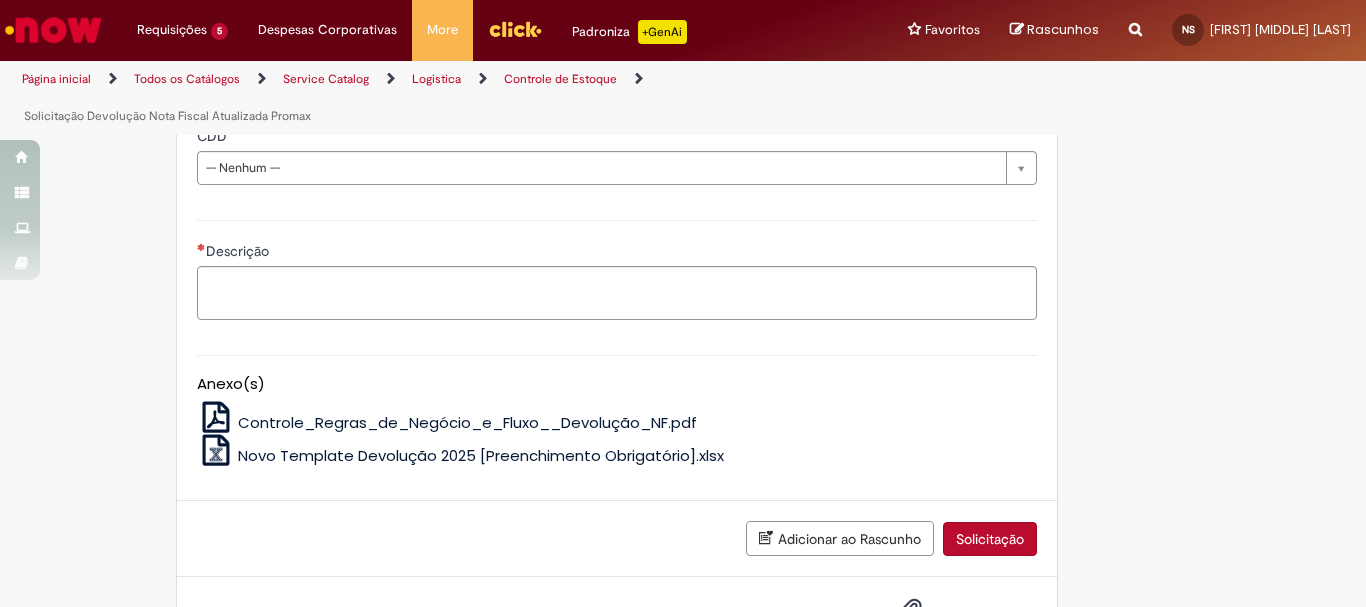 scroll, scrollTop: 1160, scrollLeft: 0, axis: vertical 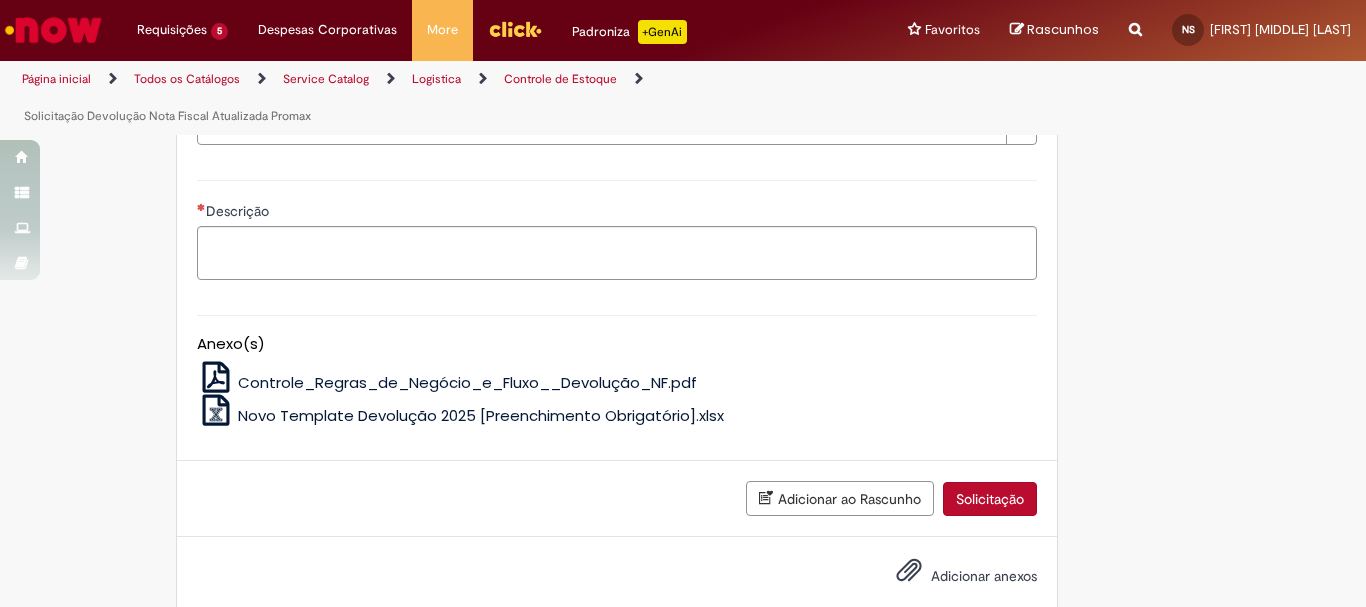 click on "Novo Template Devolução 2025 [Preenchimento Obrigatório].xlsx" at bounding box center (481, 415) 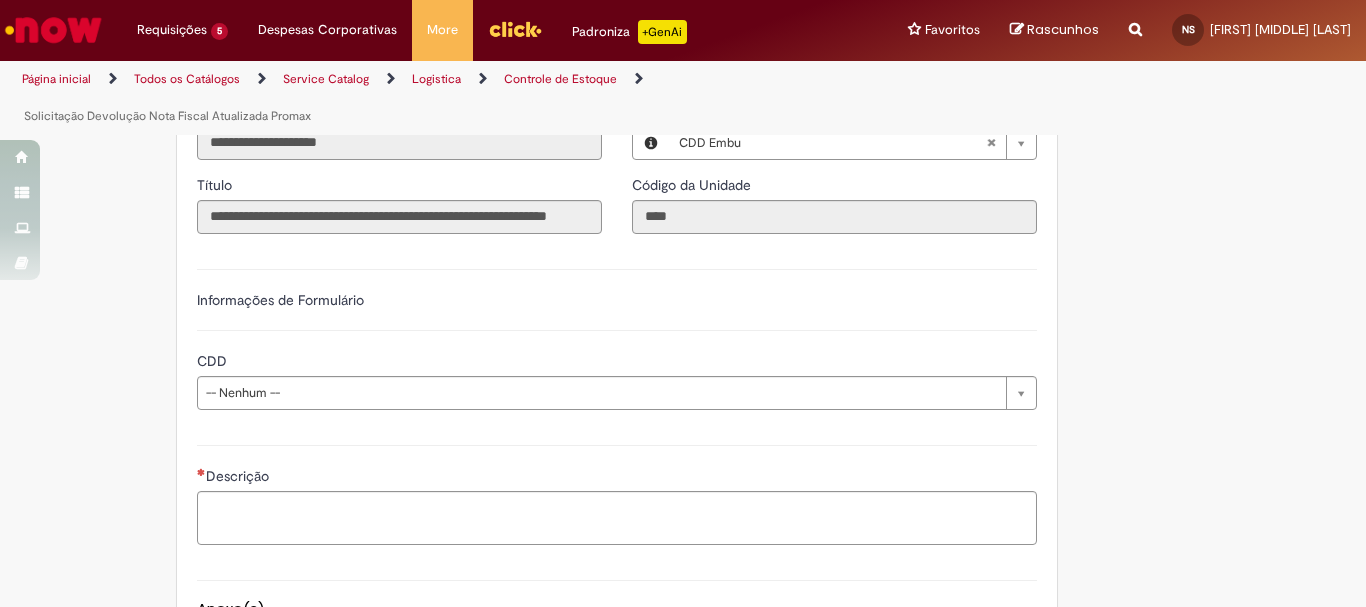 scroll, scrollTop: 884, scrollLeft: 0, axis: vertical 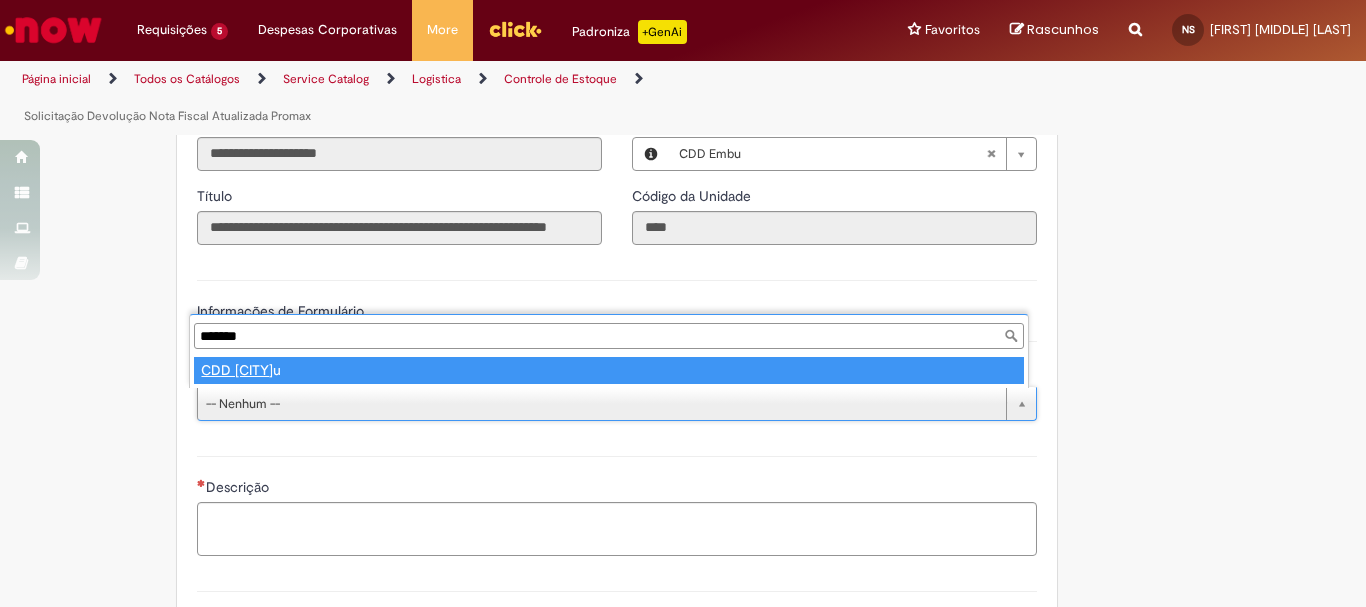 type on "*******" 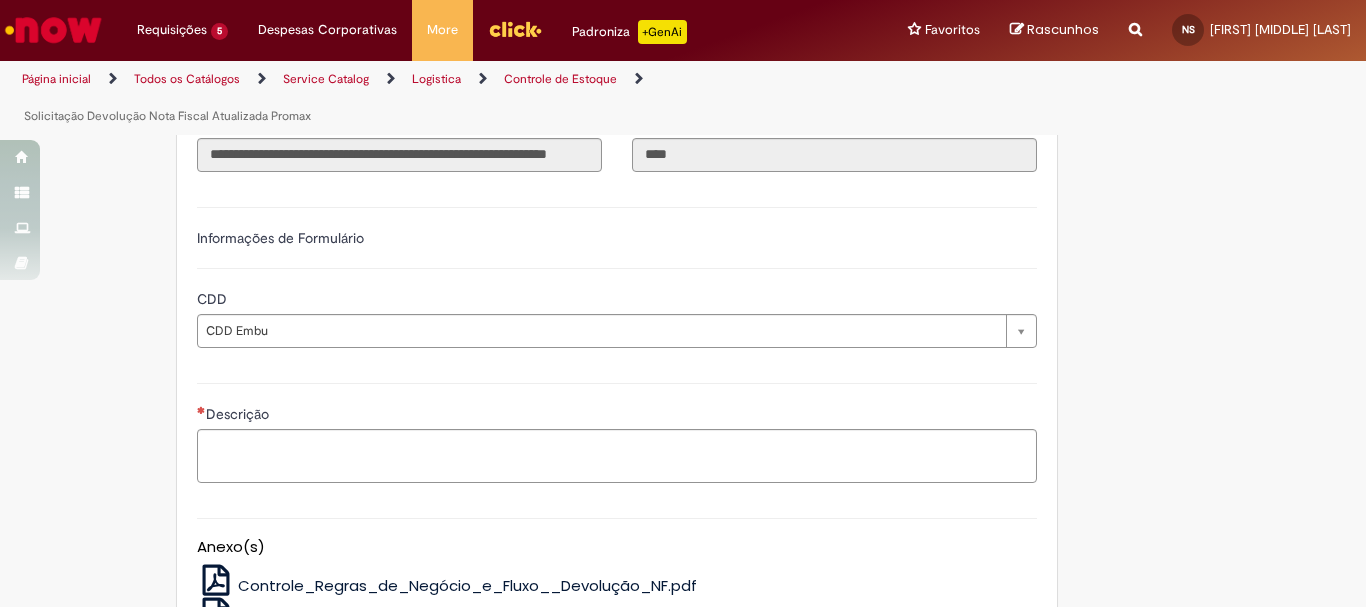 scroll, scrollTop: 976, scrollLeft: 0, axis: vertical 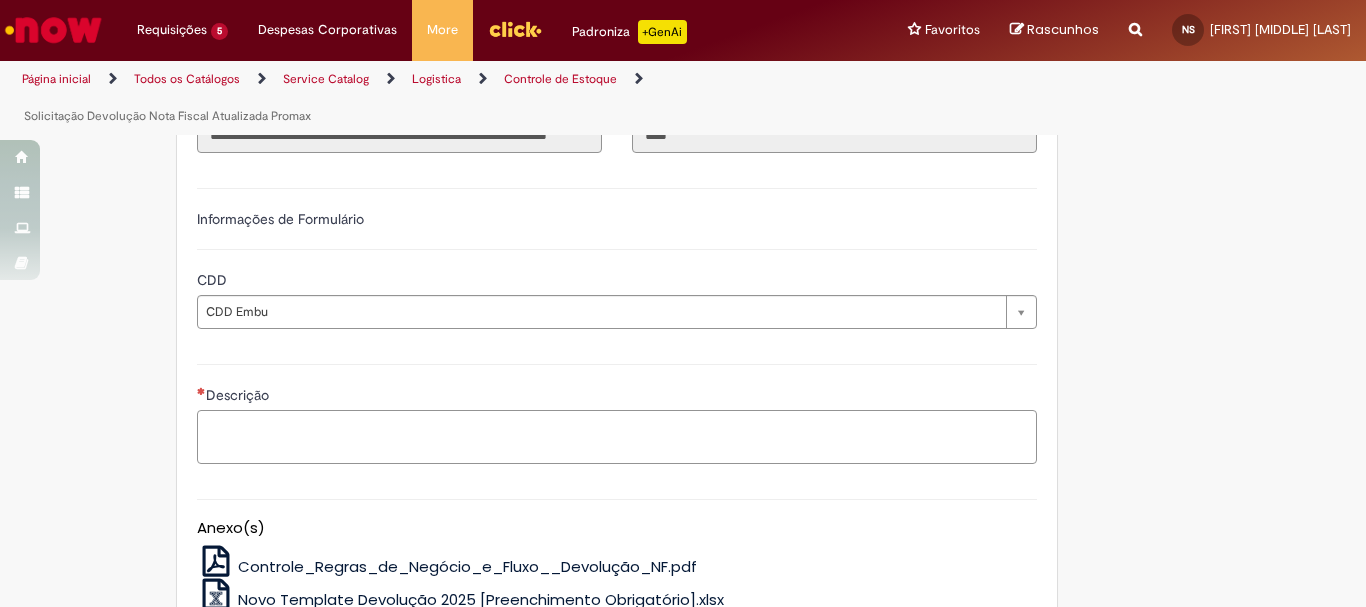 click on "Descrição" at bounding box center [617, 437] 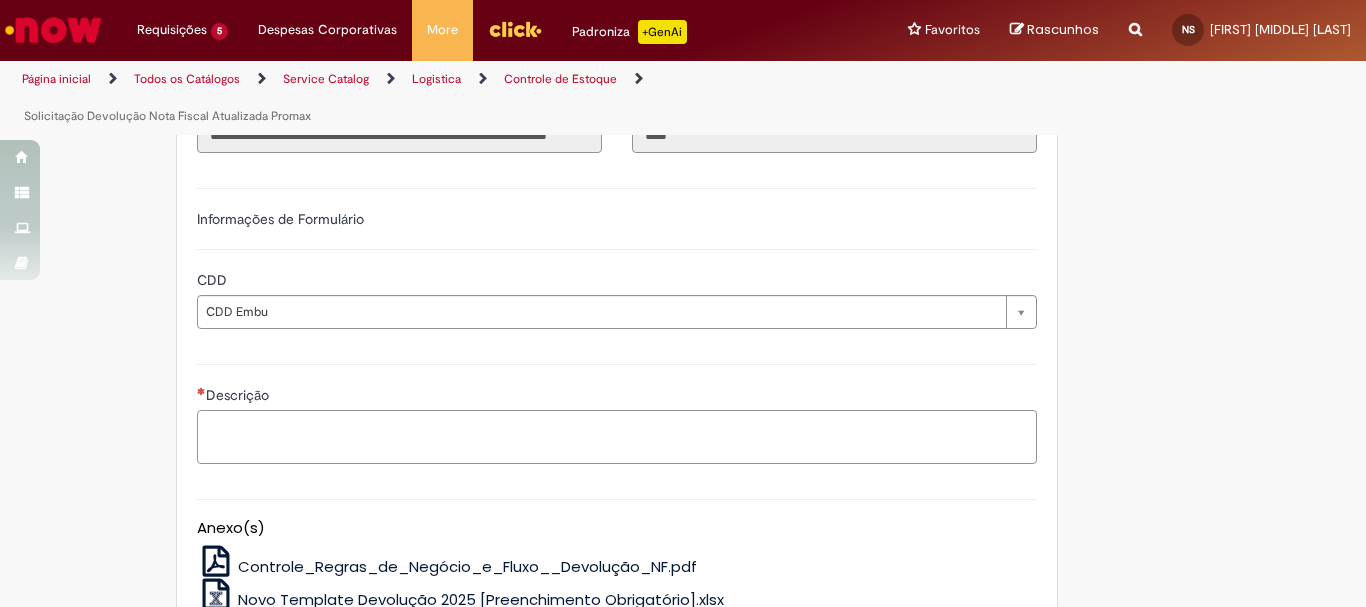 type on "*" 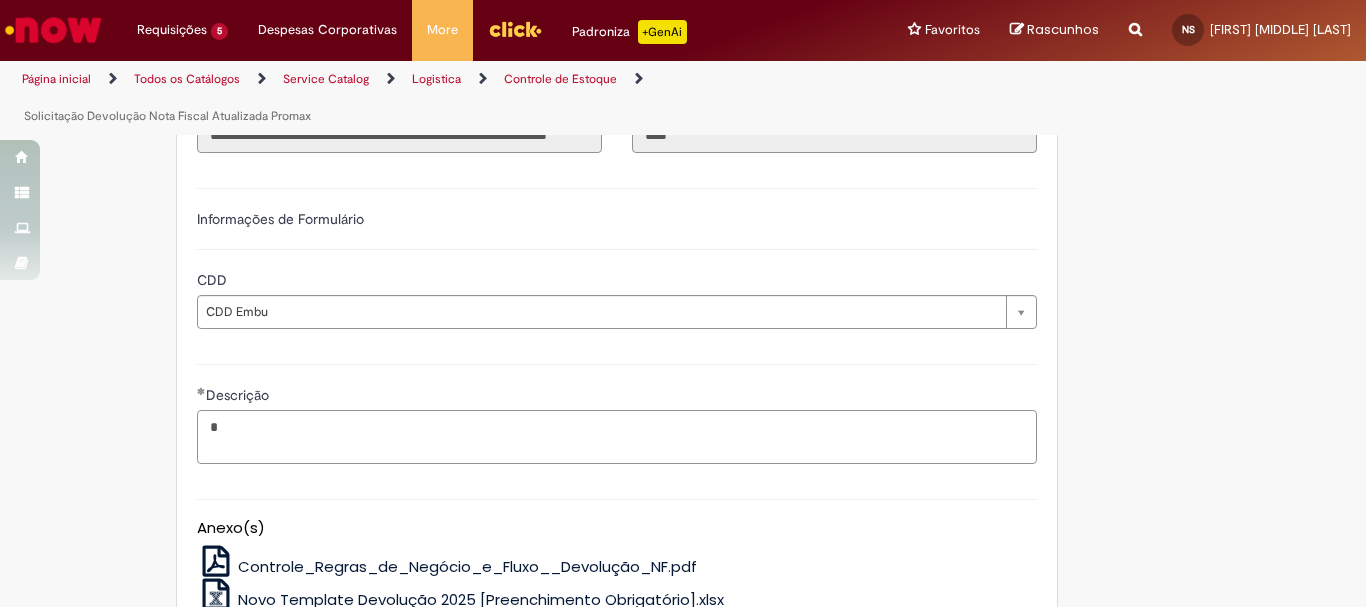 type on "*" 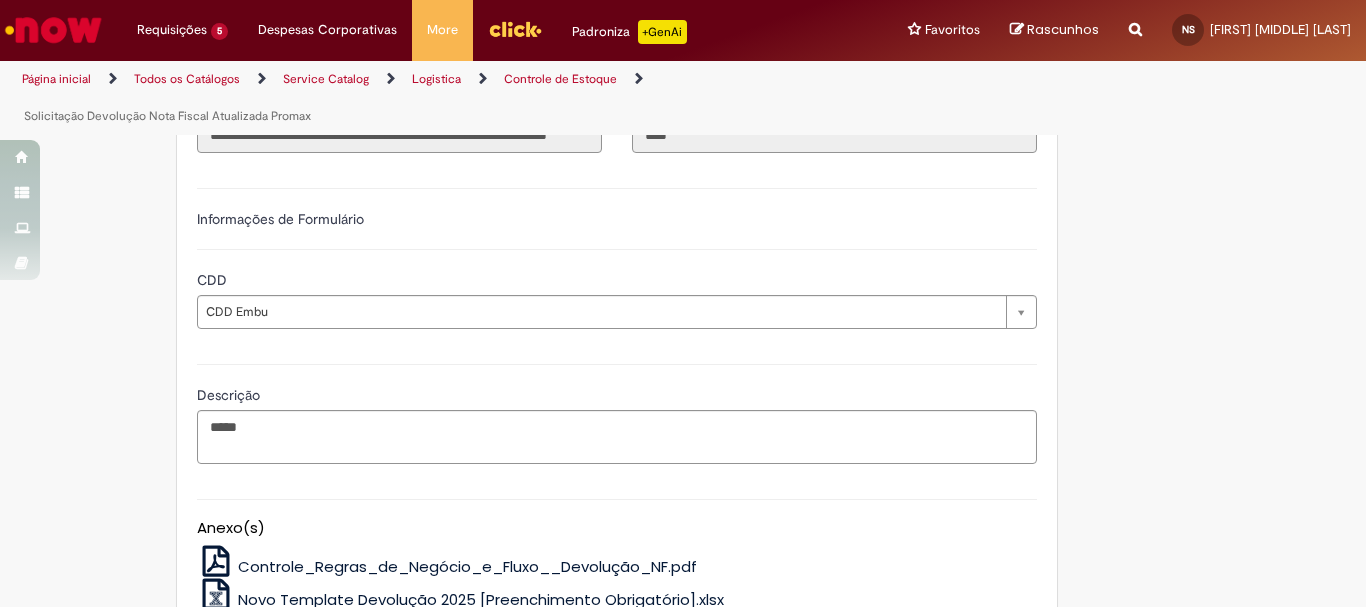 click on "Anexo obrigatório.
Adicionar a Favoritos
Solicitação Devolução Nota Fiscal Atualizada Promax
Orientação para abertura do chamado
ORIENTAÇÕES PARA ABERTURA
Regra 1 : Se NF com prazo MENOR que 30 dias da data atual do chamado: Baixe o Template padrão em Excel na oferta para abertura do chamado.
Regra 2:  Casos de NFs de comodato/consignação e com título pago, leia o material orientativo disponível nesta oferta.
Regra 3 : Permitido a devolução de UM mapa por chamado. Caso tenha mais de um mapa, abra um chamado para cada um.
Anexos obrigatórios para a abertura do chamado : Template padrão (anexo do chamado) + “OK” do EPP da GEO via e-mail (mencionar as notas fiscais no corpo do e-mail)
Observação:  NFs de transferência  (operação 33 Promax)
Country Code **" at bounding box center (683, -5) 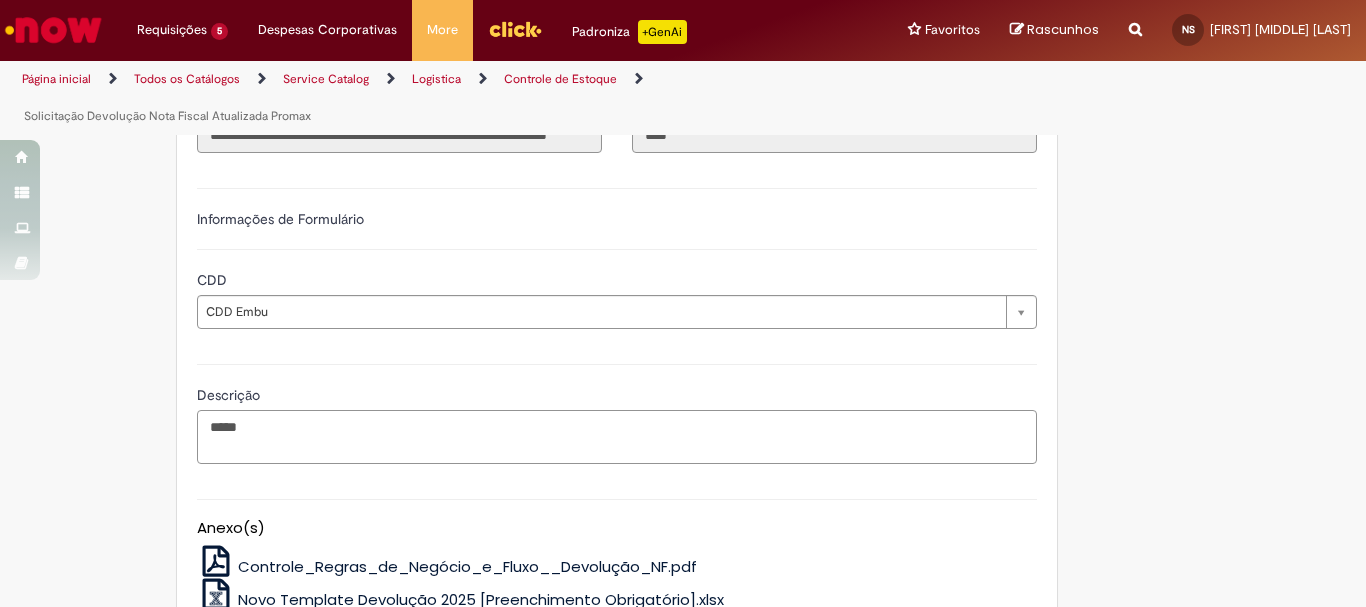 click on "****" at bounding box center (617, 437) 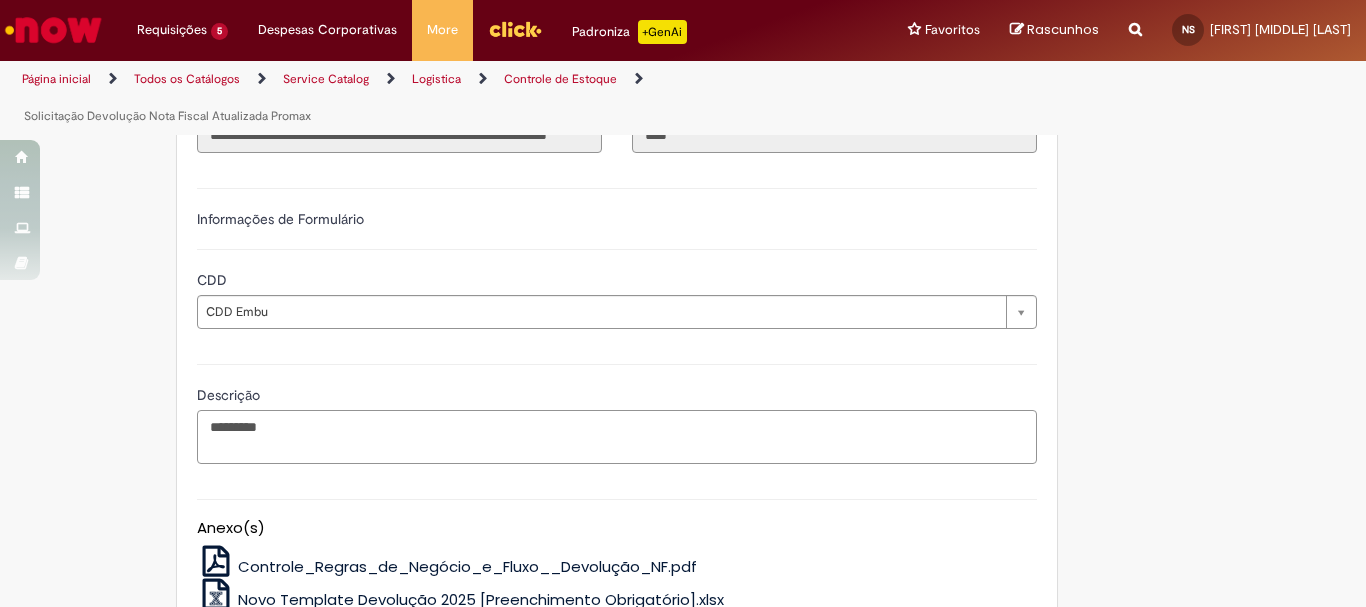 type on "*********" 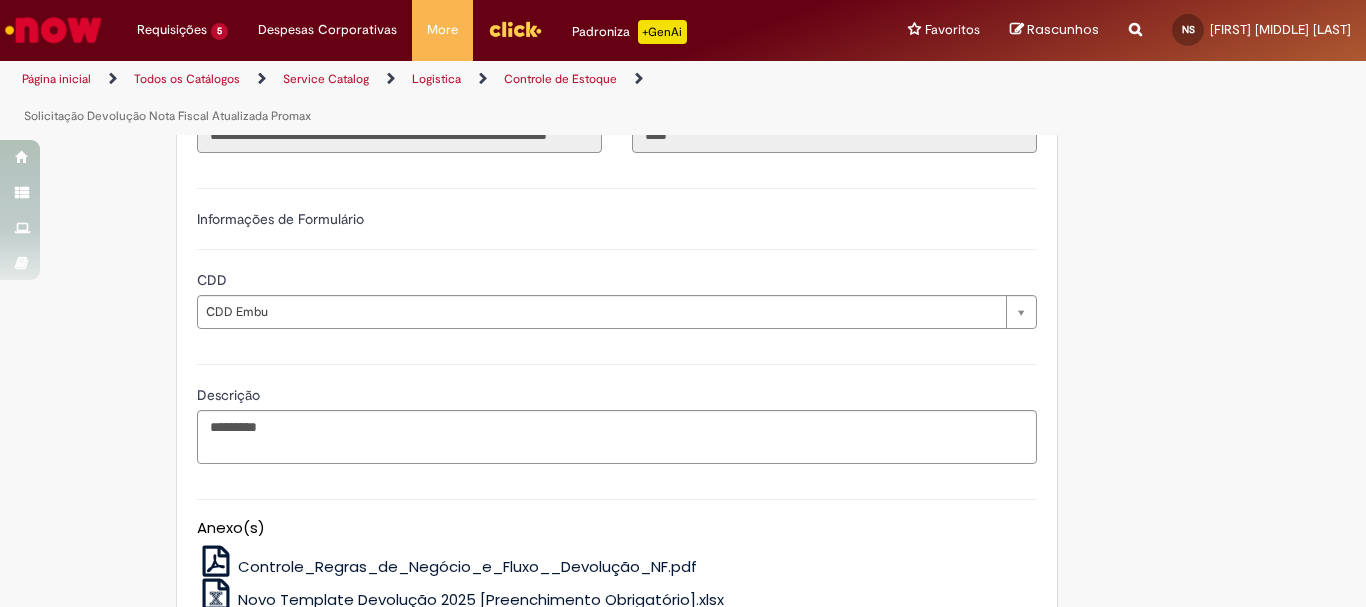 click on "Anexo obrigatório.
Adicionar a Favoritos
Solicitação Devolução Nota Fiscal Atualizada Promax
Orientação para abertura do chamado
ORIENTAÇÕES PARA ABERTURA
Regra 1 : Se NF com prazo MENOR que 30 dias da data atual do chamado: Baixe o Template padrão em Excel na oferta para abertura do chamado.
Regra 2:  Casos de NFs de comodato/consignação e com título pago, leia o material orientativo disponível nesta oferta.
Regra 3 : Permitido a devolução de UM mapa por chamado. Caso tenha mais de um mapa, abra um chamado para cada um.
Anexos obrigatórios para a abertura do chamado : Template padrão (anexo do chamado) + “OK” do EPP da GEO via e-mail (mencionar as notas fiscais no corpo do e-mail)
Observação:  NFs de transferência  (operação 33 Promax)
Country Code **" at bounding box center (683, -5) 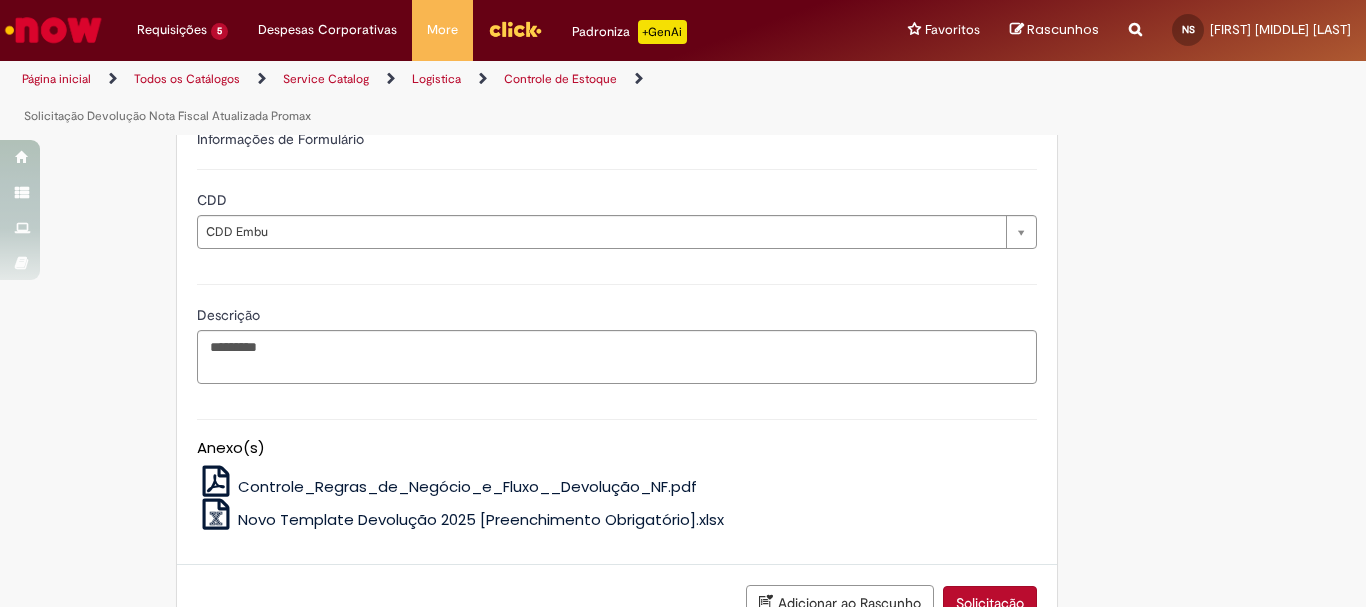 scroll, scrollTop: 1096, scrollLeft: 0, axis: vertical 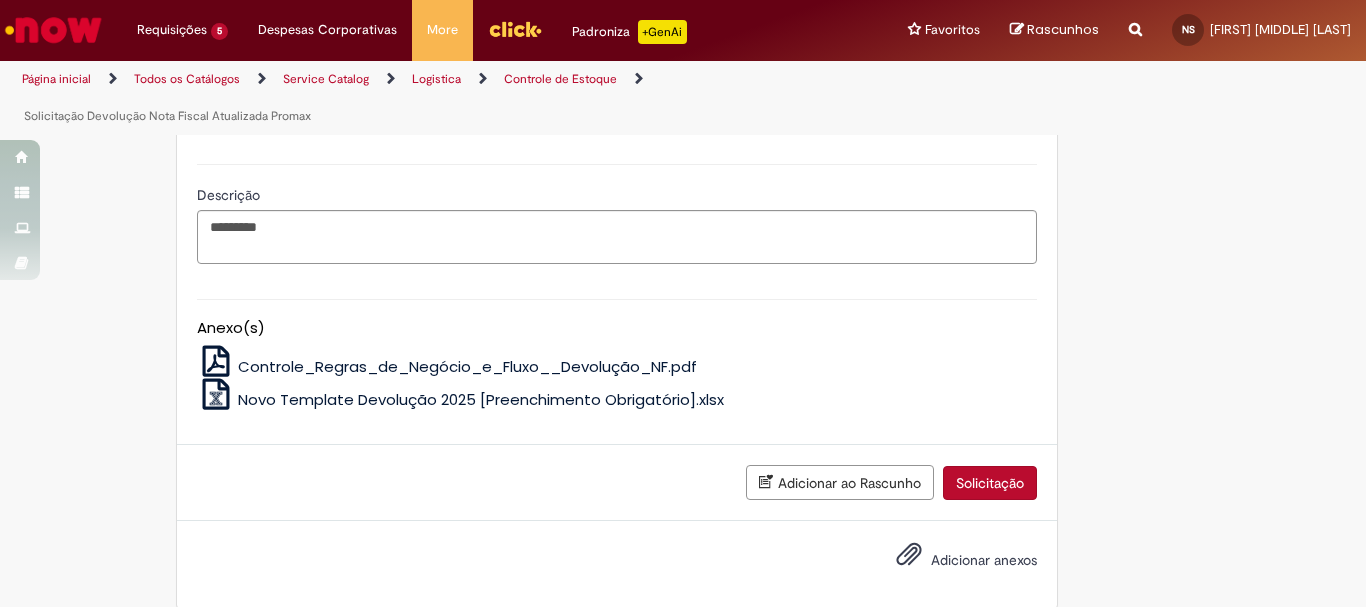 click on "Adicionar anexos" at bounding box center [984, 560] 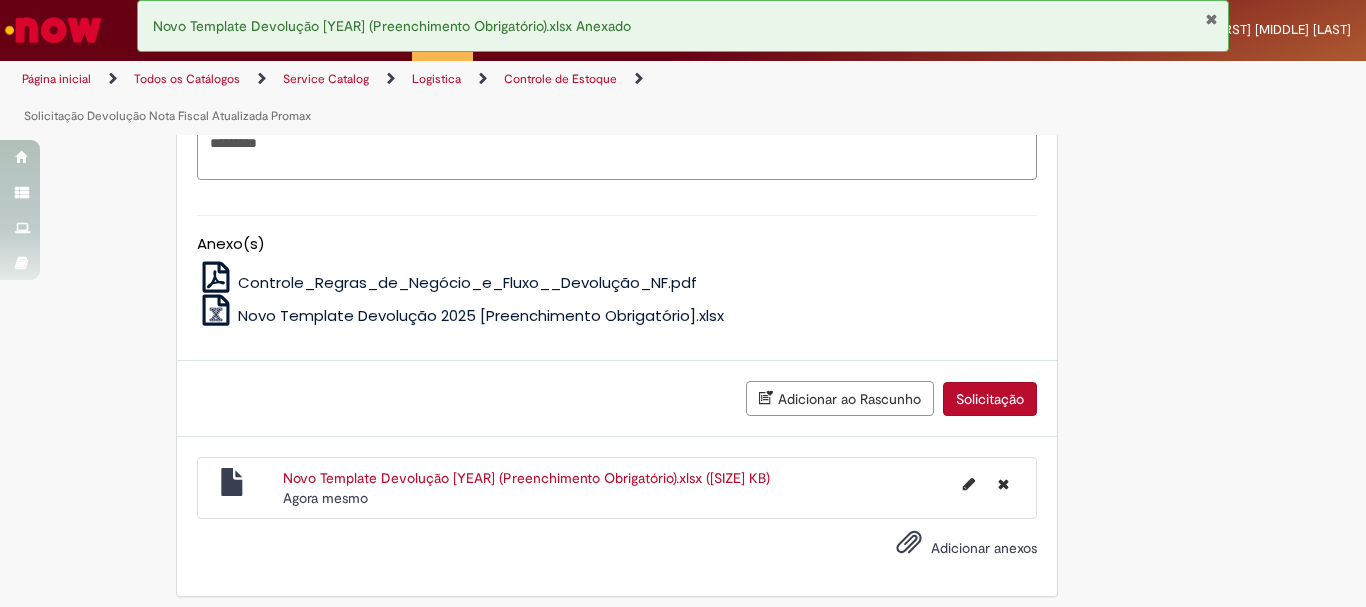scroll, scrollTop: 1272, scrollLeft: 0, axis: vertical 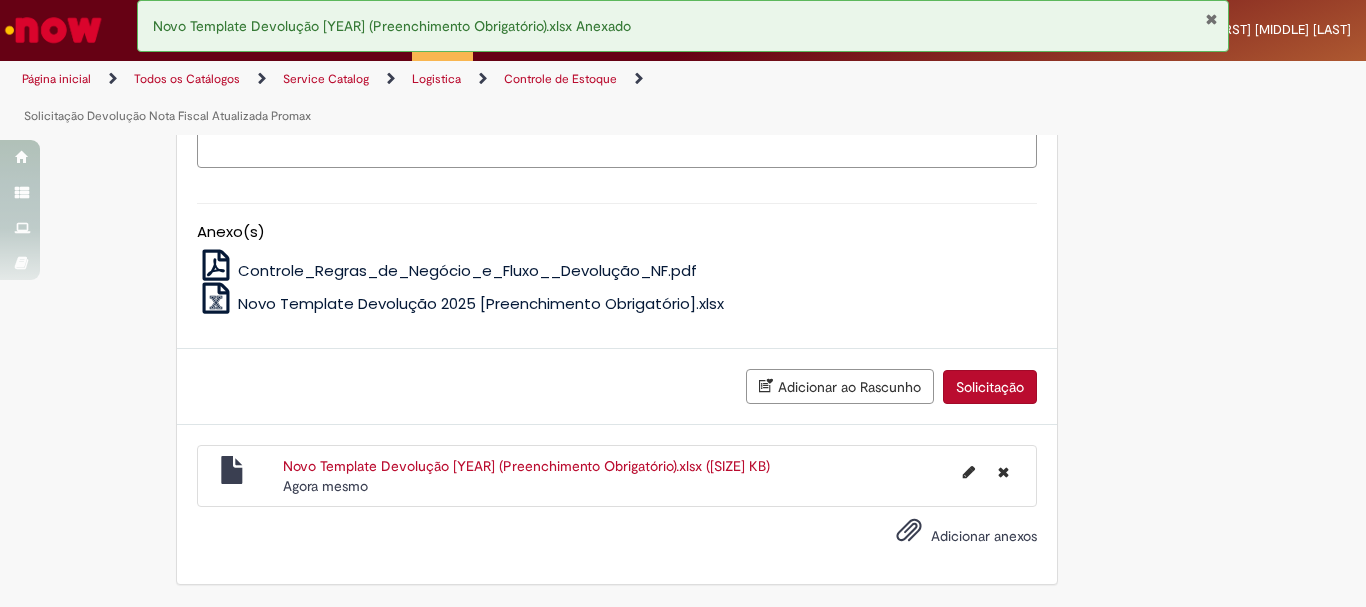click on "Adicionar anexos" at bounding box center (984, 536) 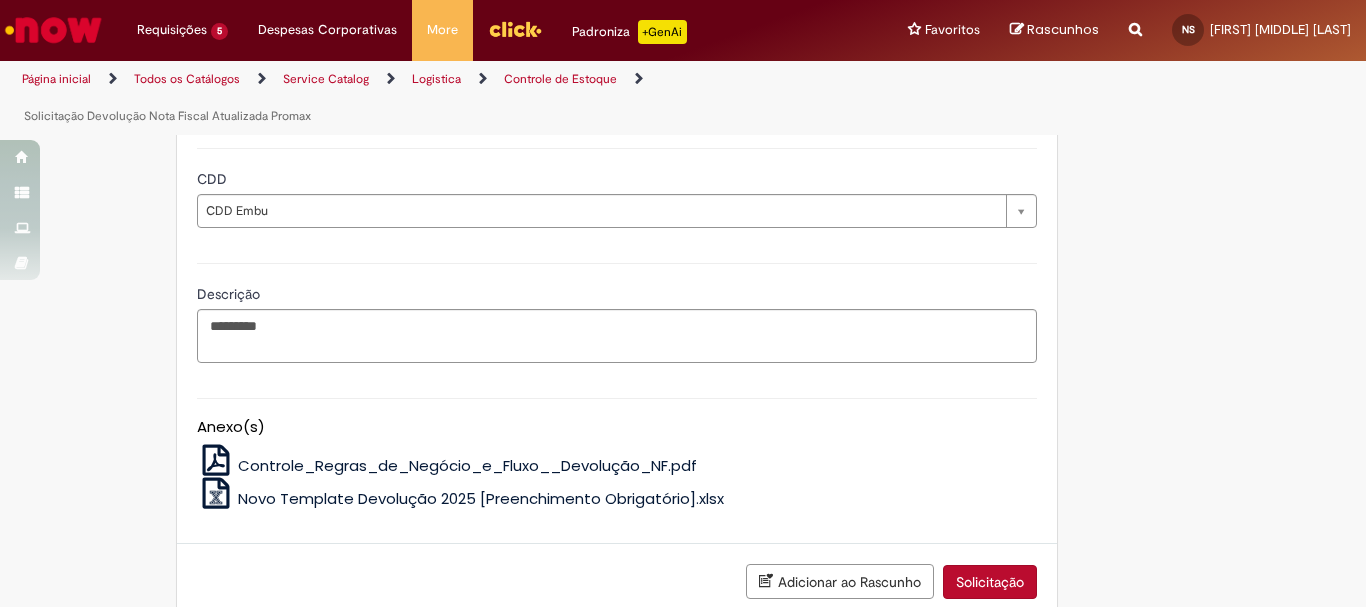 scroll, scrollTop: 1086, scrollLeft: 0, axis: vertical 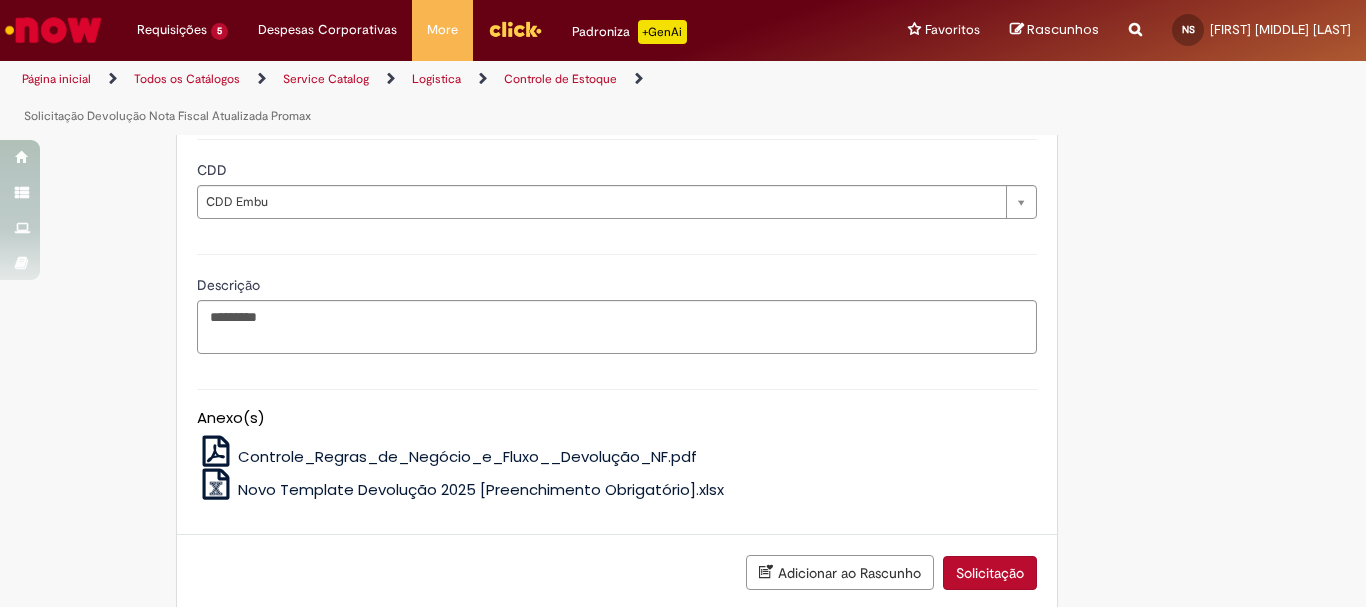 click on "Solicitação" at bounding box center [990, 573] 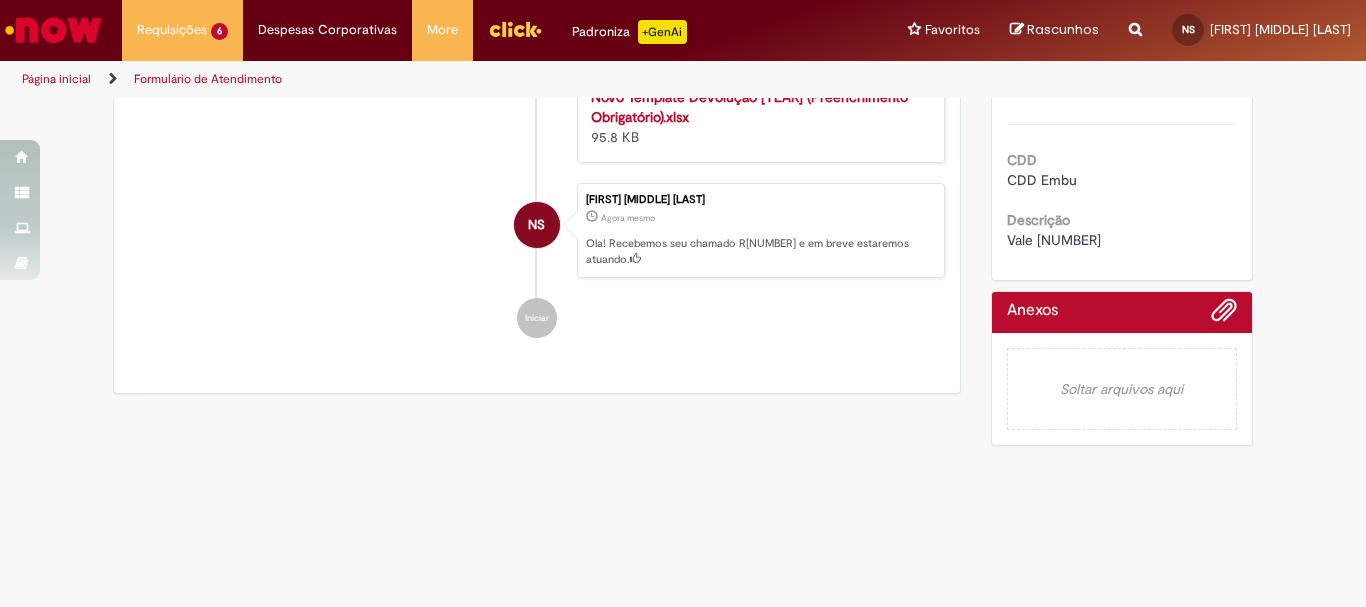 scroll, scrollTop: 0, scrollLeft: 0, axis: both 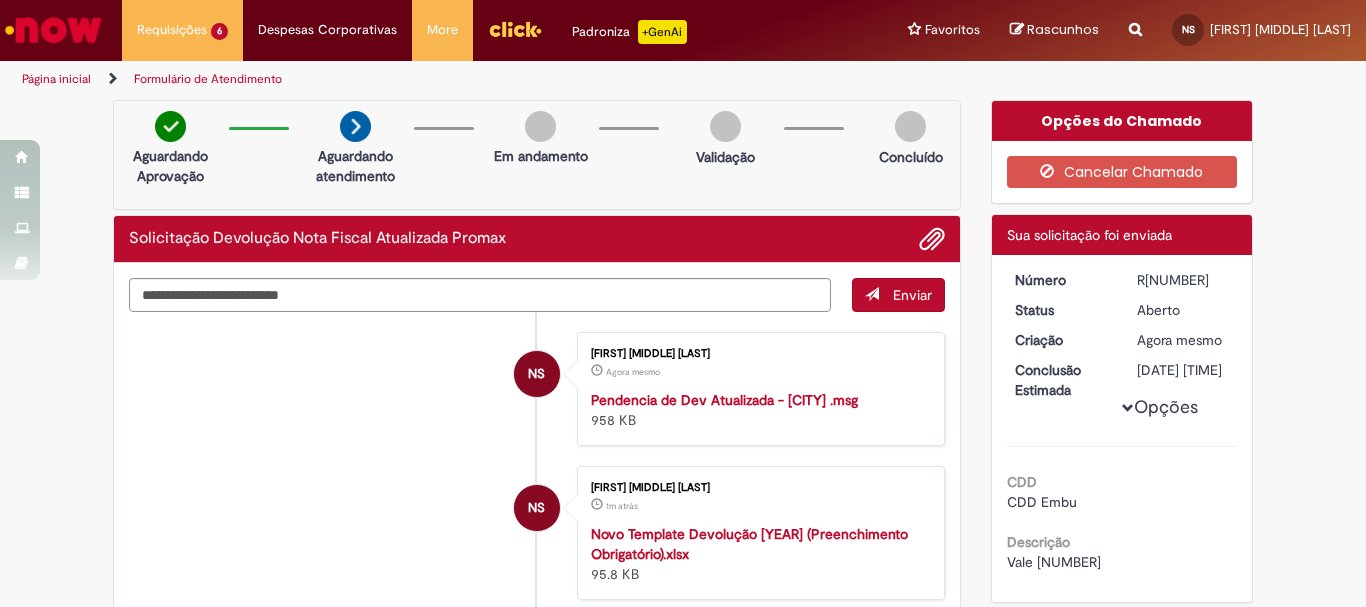 click on "R[NUMBER]" at bounding box center (1183, 280) 